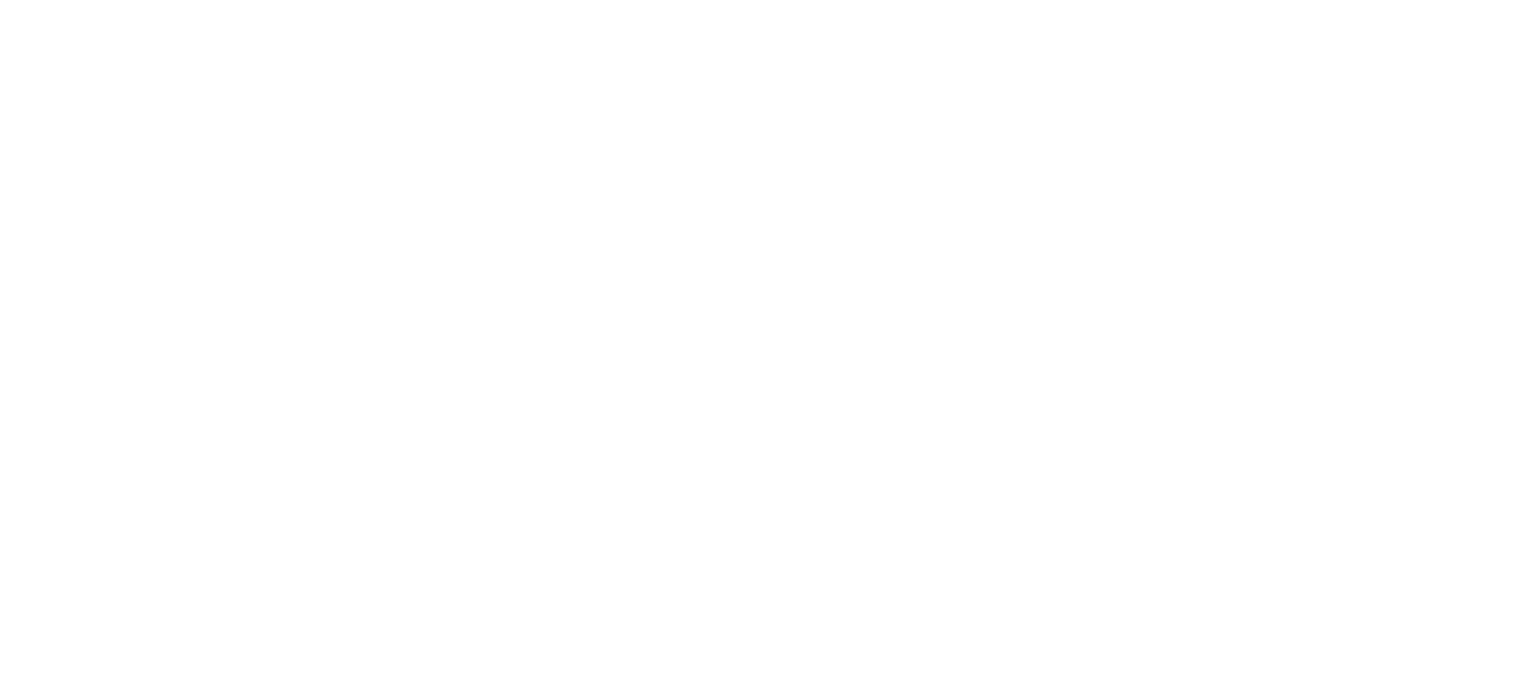 scroll, scrollTop: 0, scrollLeft: 0, axis: both 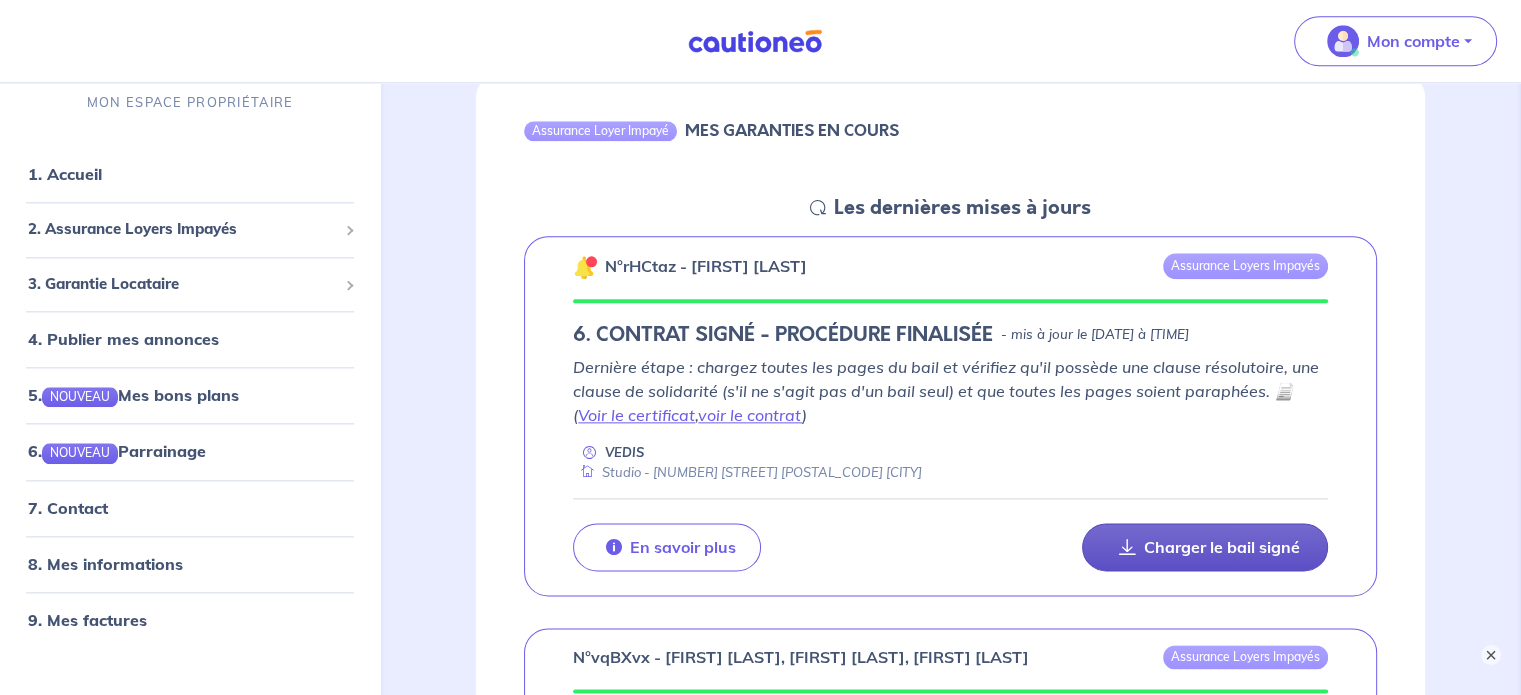 click on "Charger le bail signé" at bounding box center (1222, 547) 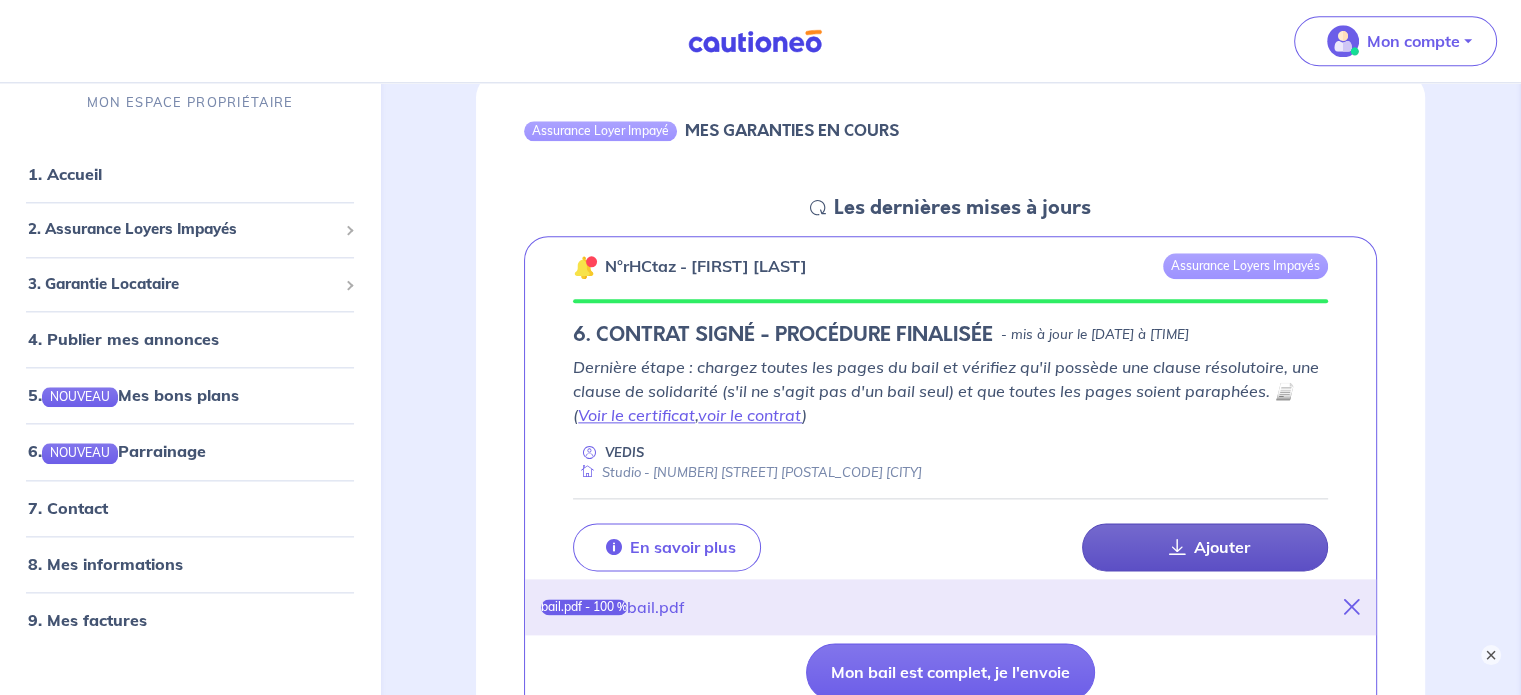 click on "Ajouter" at bounding box center [1222, 547] 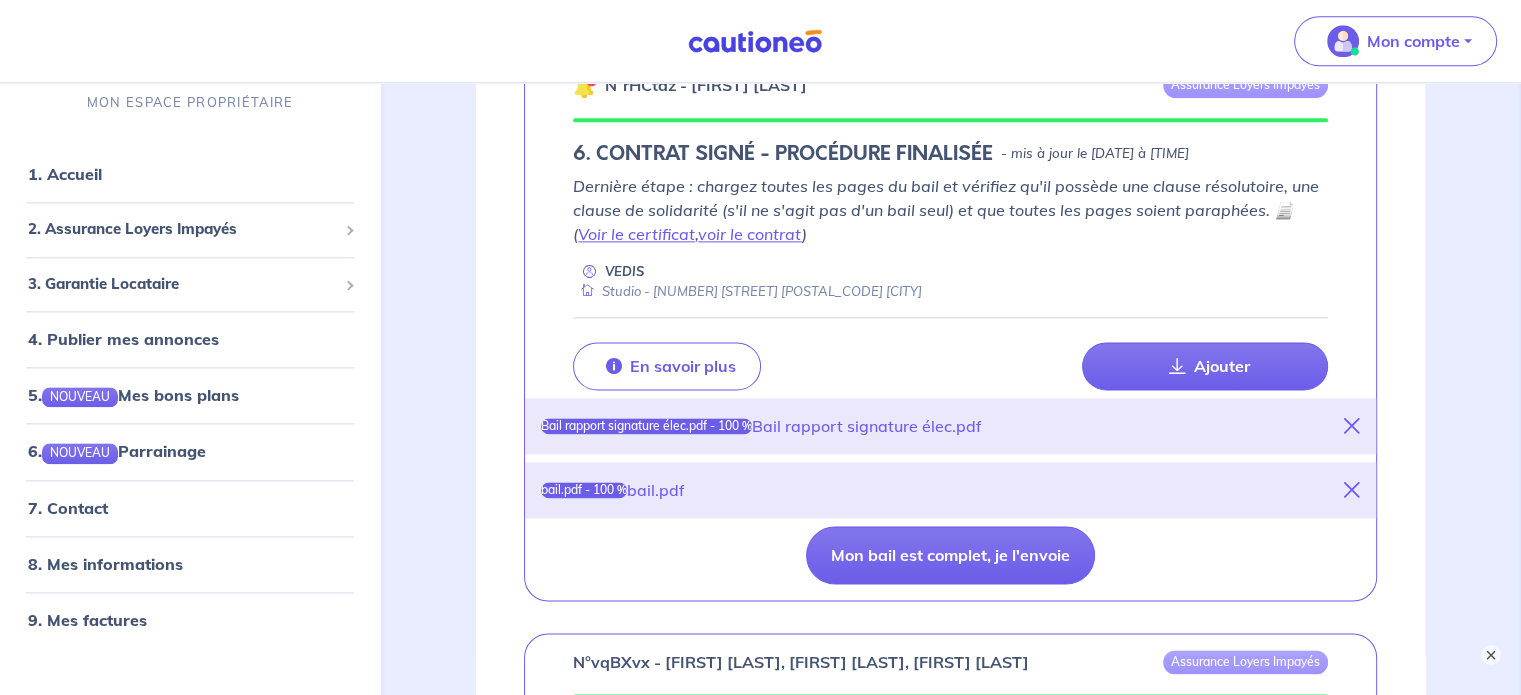 scroll, scrollTop: 2556, scrollLeft: 0, axis: vertical 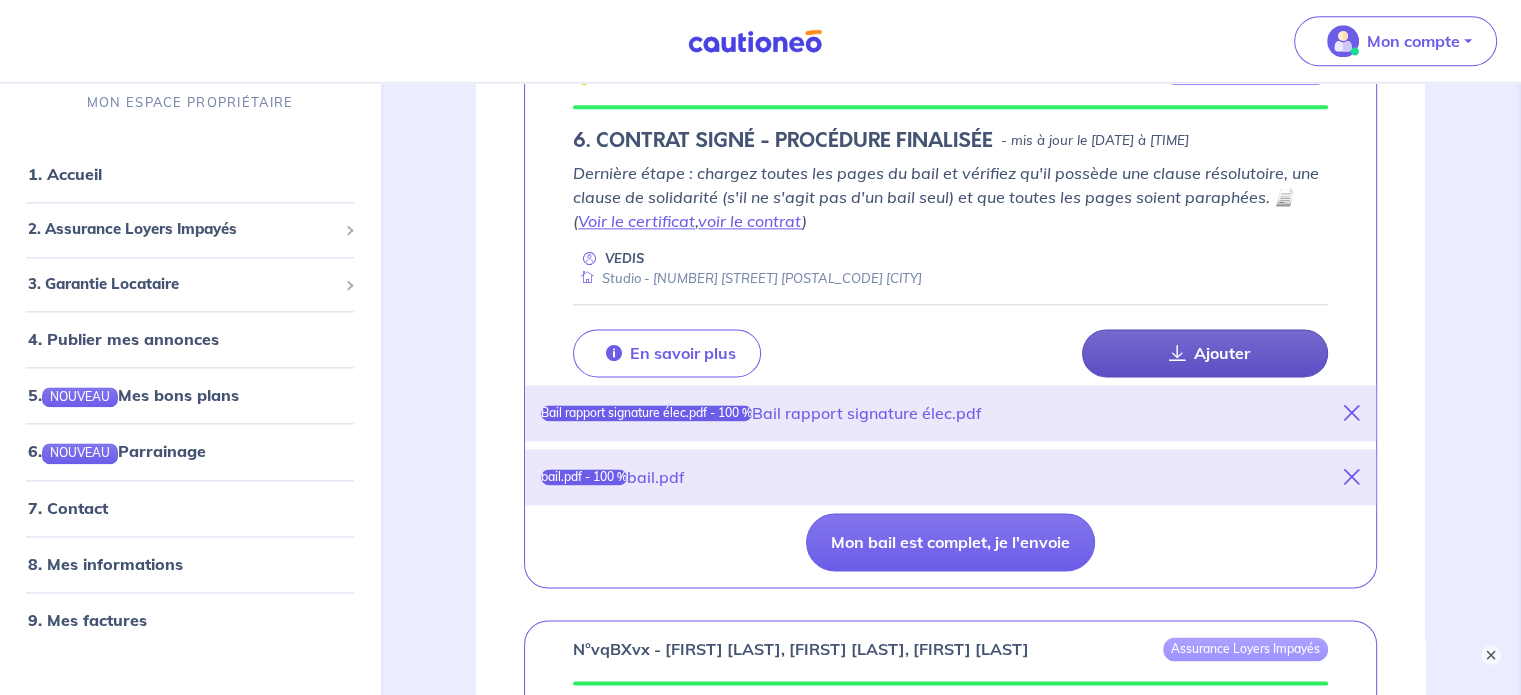 click on "Ajouter" at bounding box center (1205, 353) 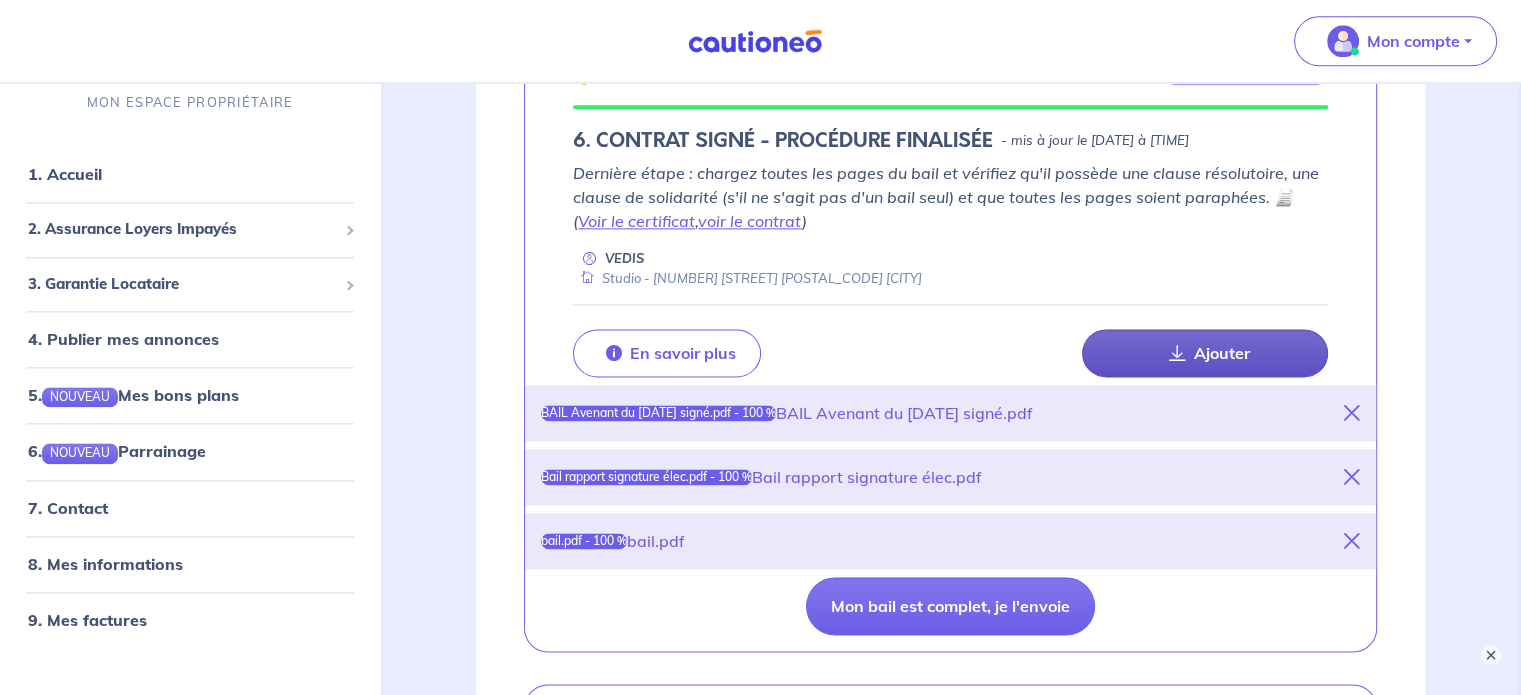 click on "Ajouter" at bounding box center [1222, 353] 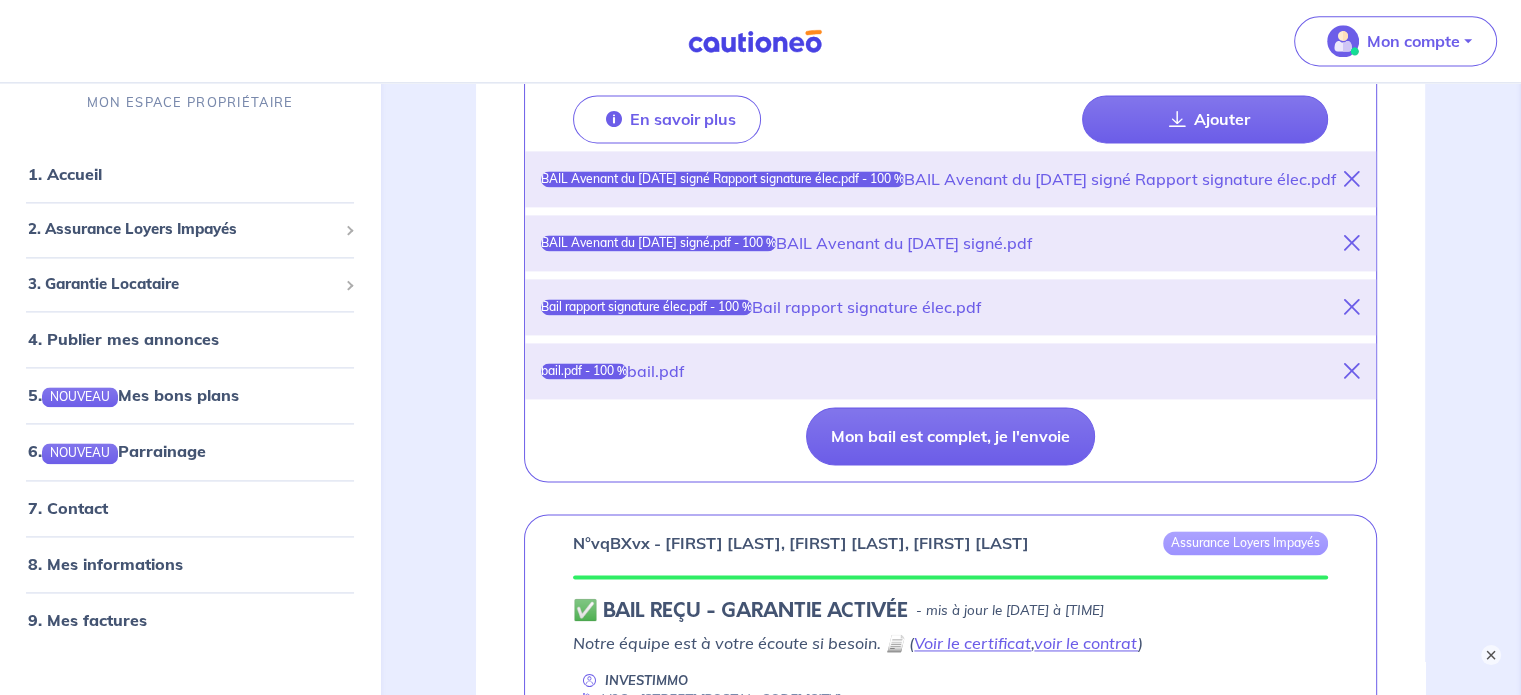 scroll, scrollTop: 2762, scrollLeft: 0, axis: vertical 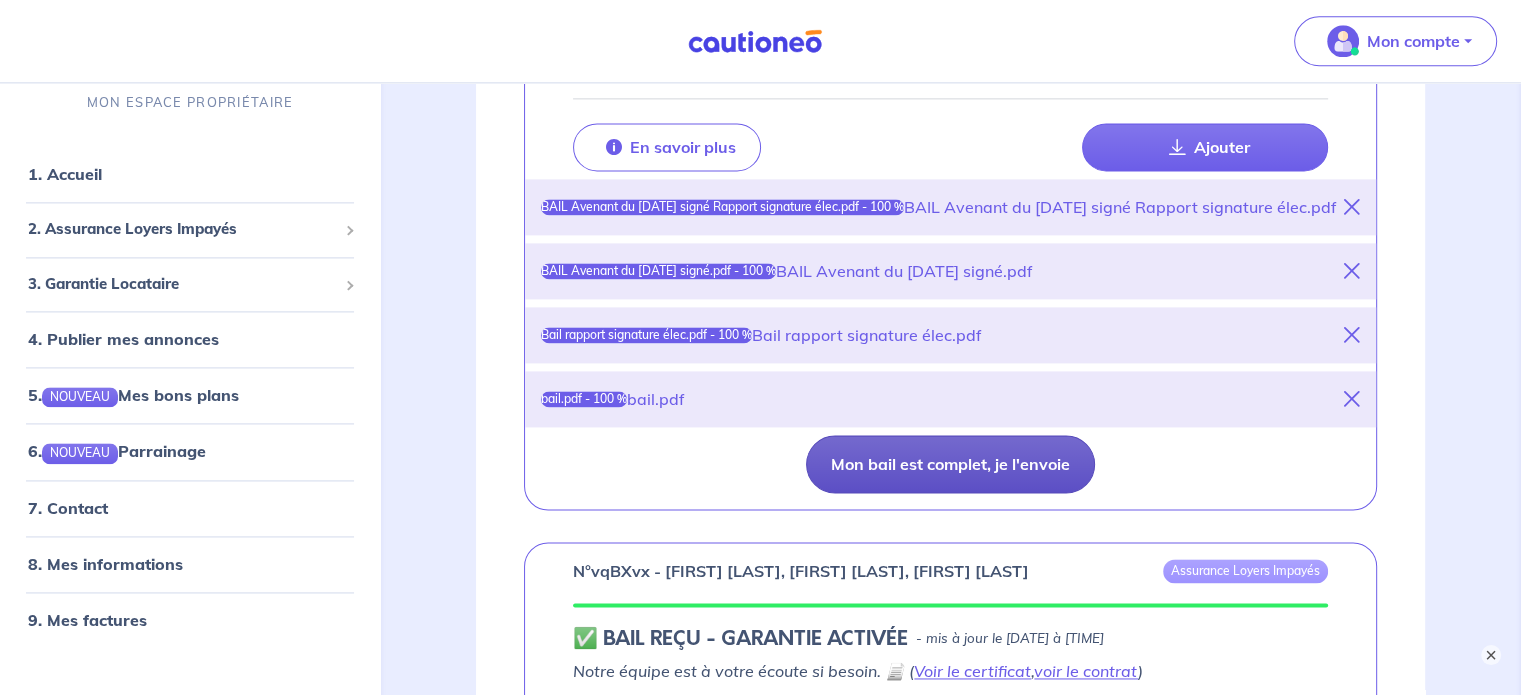 click on "Mon bail est complet, je l'envoie" at bounding box center [950, 464] 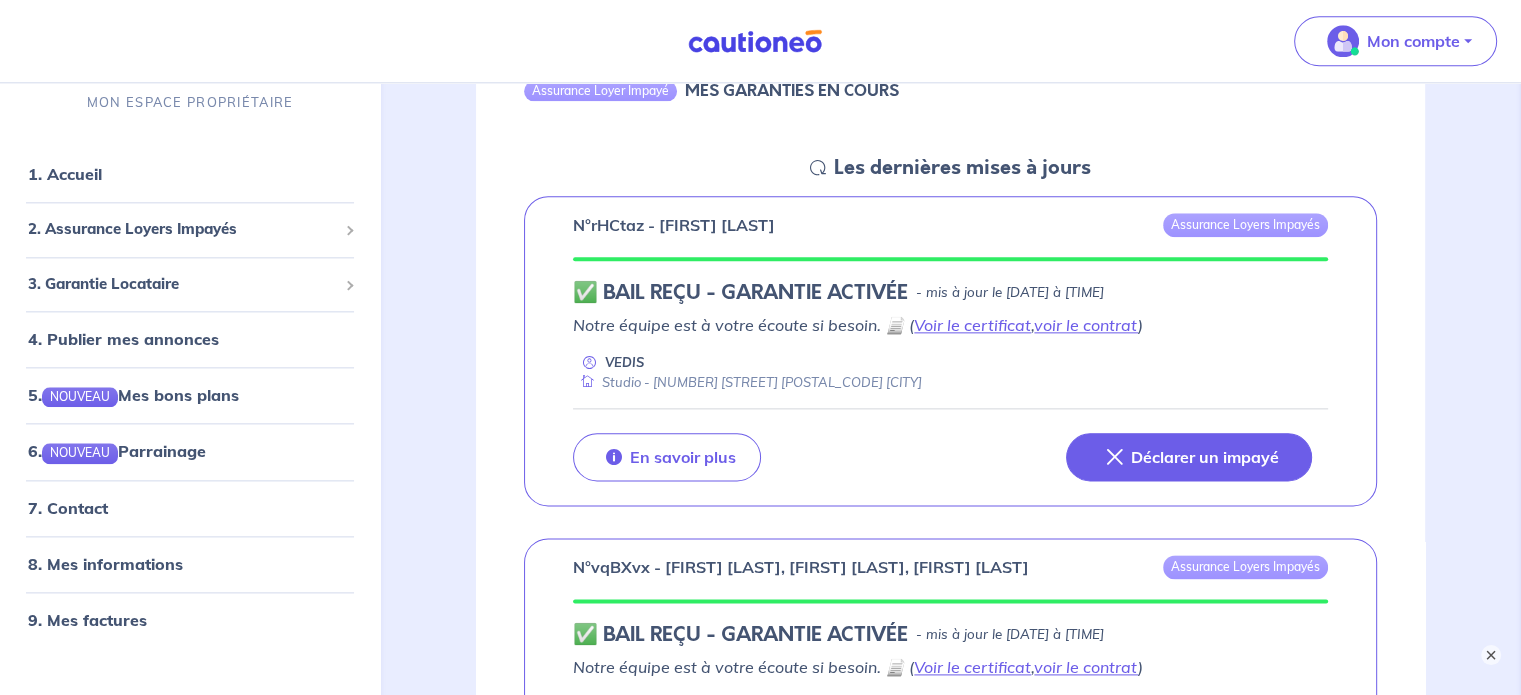 scroll, scrollTop: 2326, scrollLeft: 0, axis: vertical 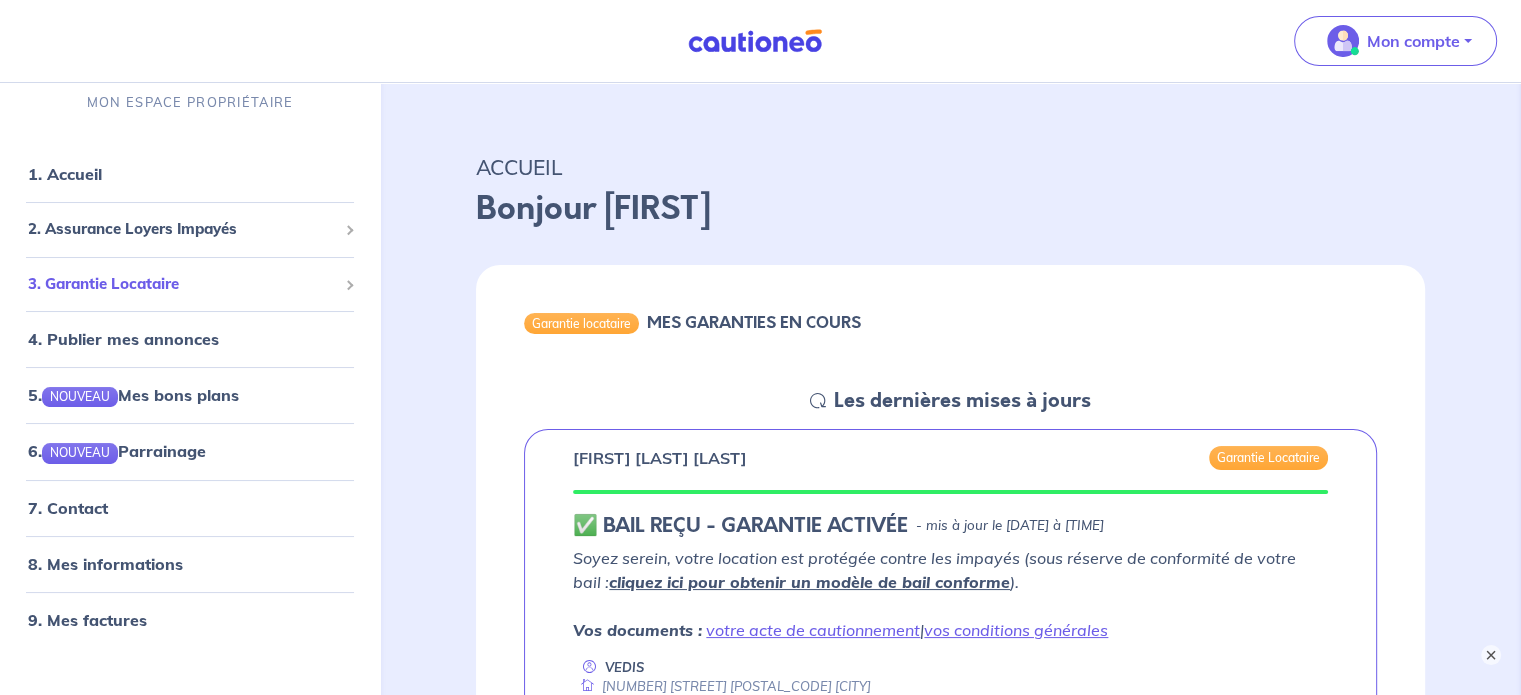 click on "3. Garantie Locataire" at bounding box center (182, 230) 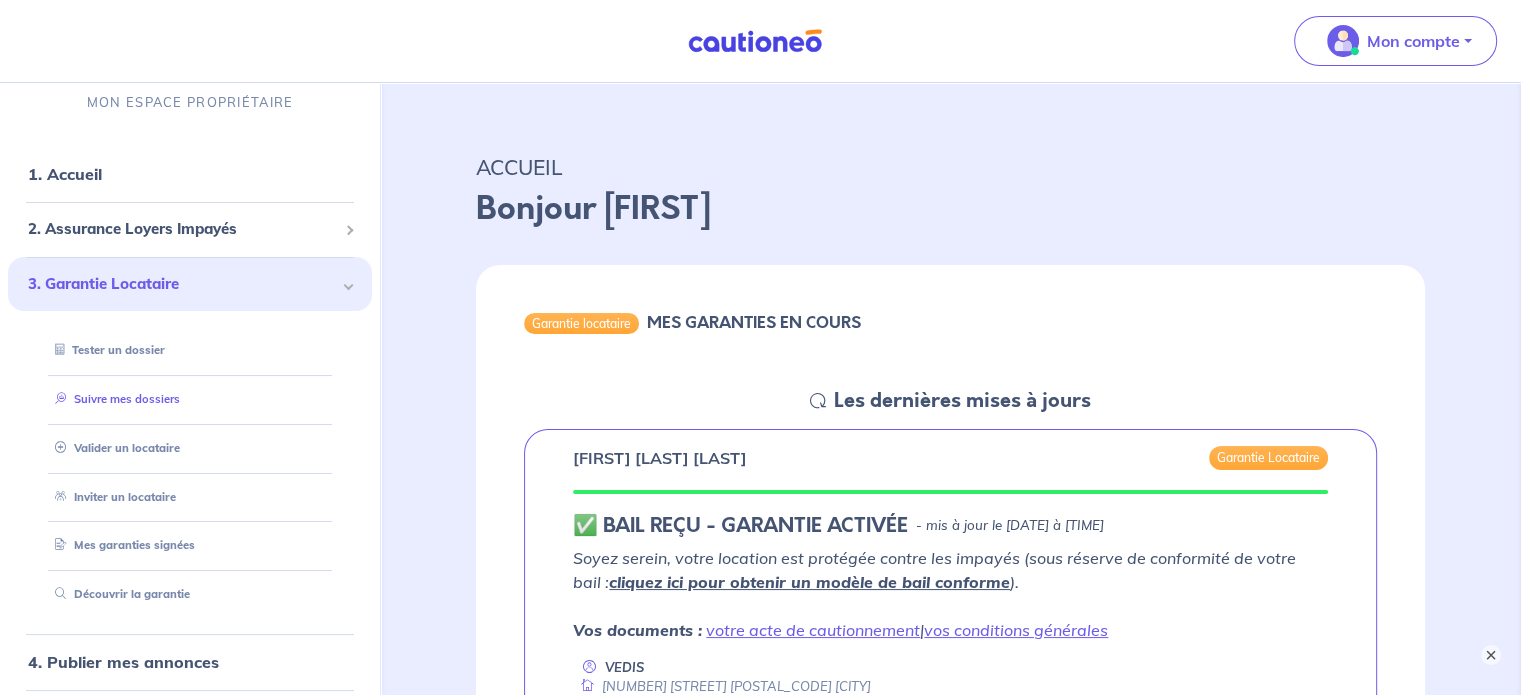 click on "Suivre mes dossiers" at bounding box center [113, 399] 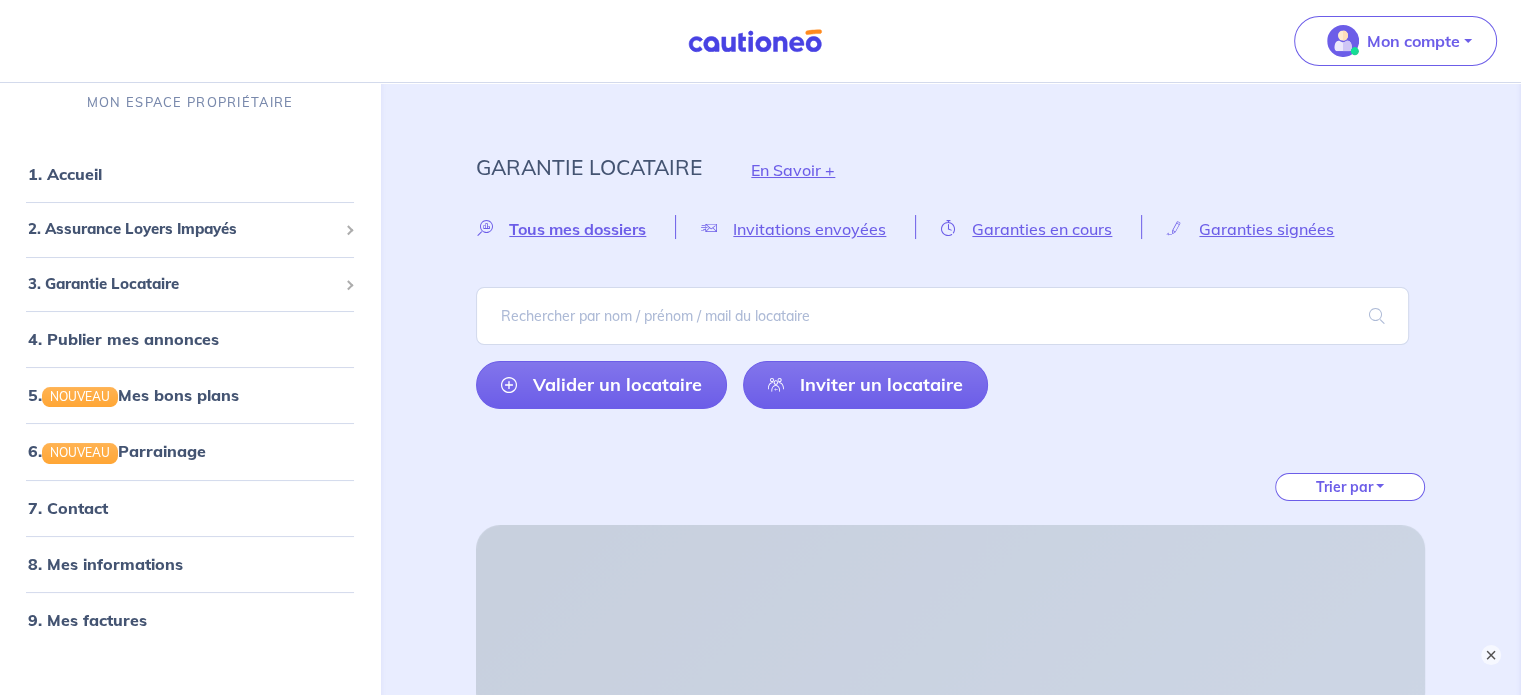 scroll, scrollTop: 0, scrollLeft: 0, axis: both 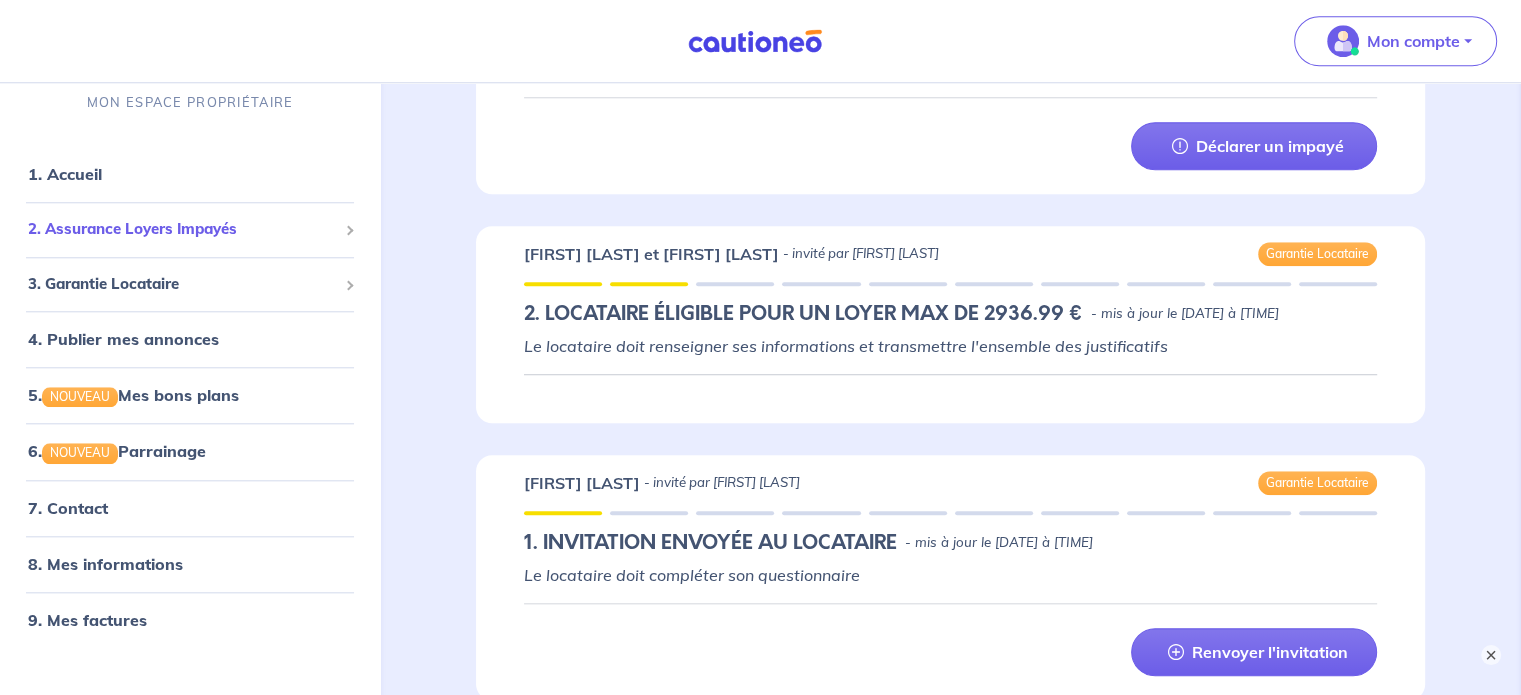 click on "2. Assurance Loyers Impayés" at bounding box center (190, 230) 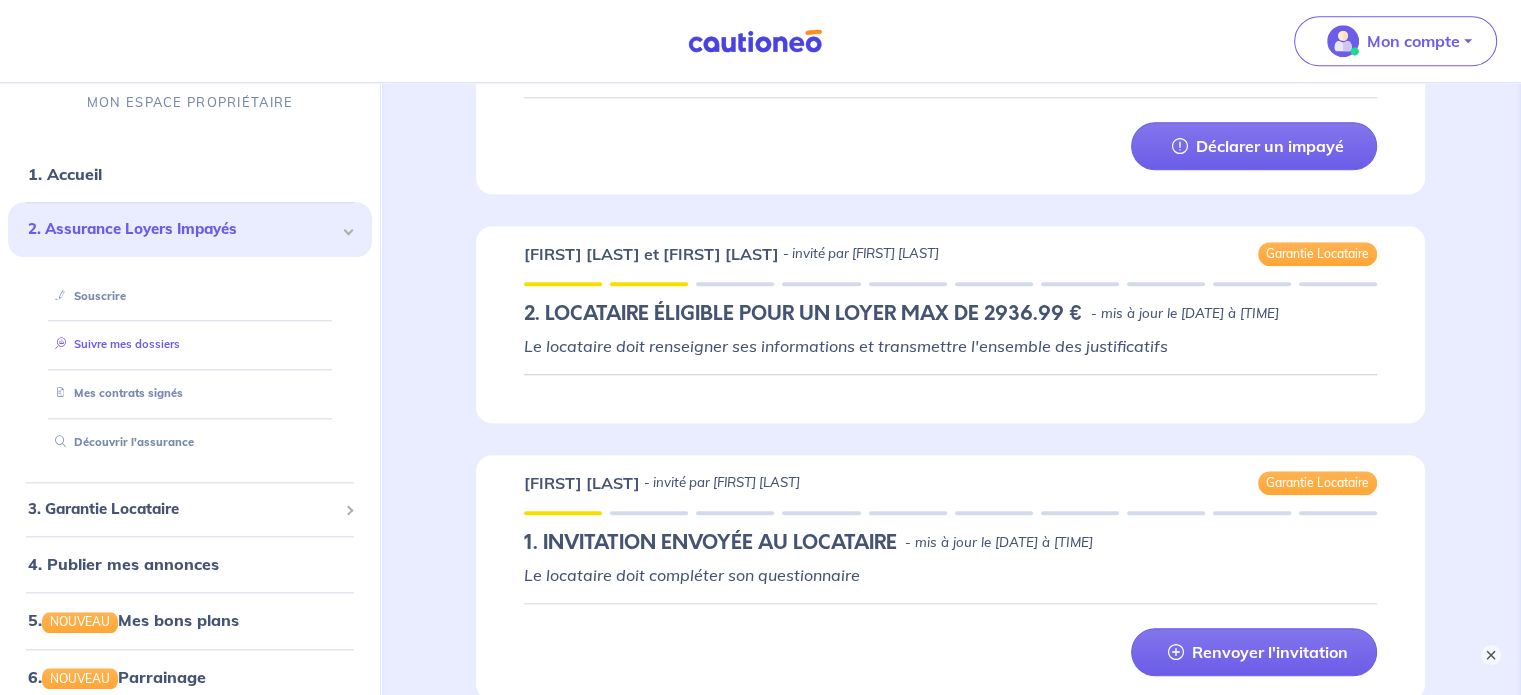 click on "Suivre mes dossiers" at bounding box center [113, 345] 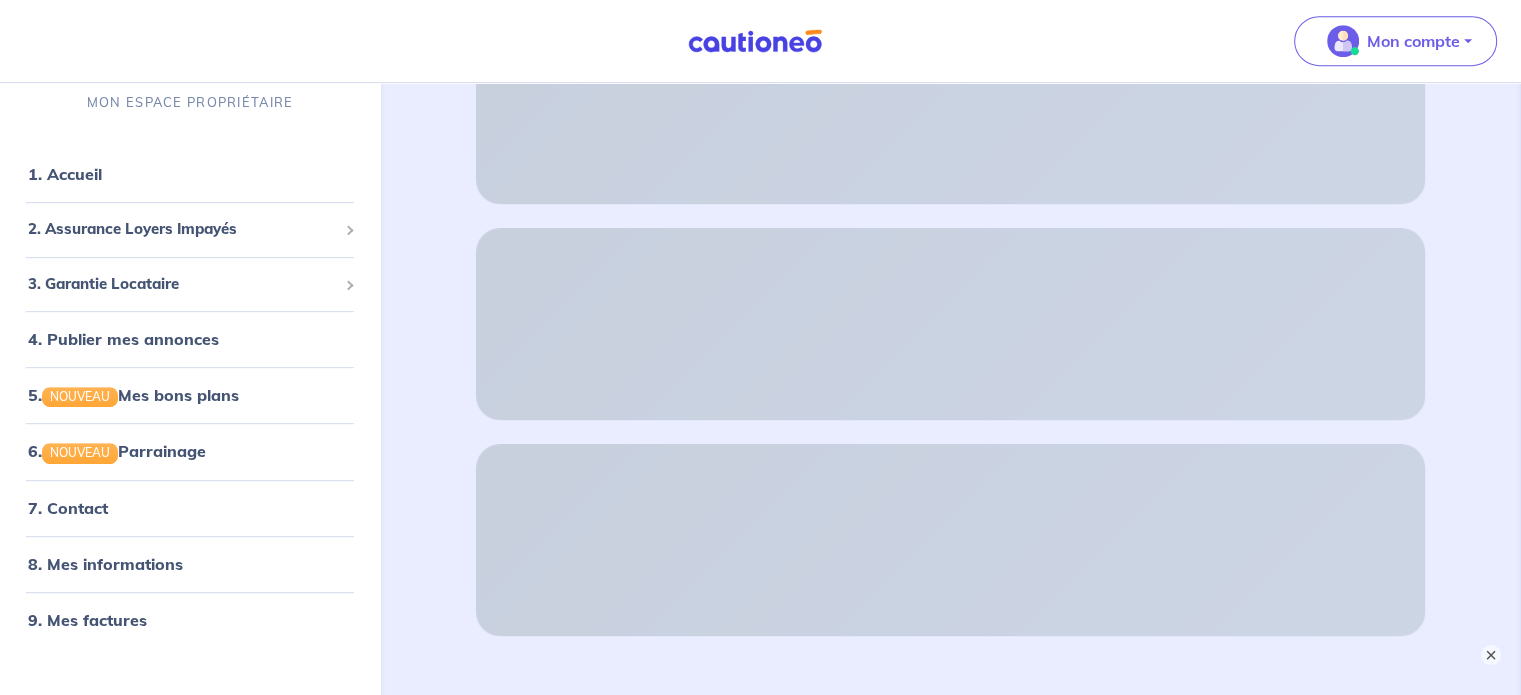 scroll, scrollTop: 0, scrollLeft: 0, axis: both 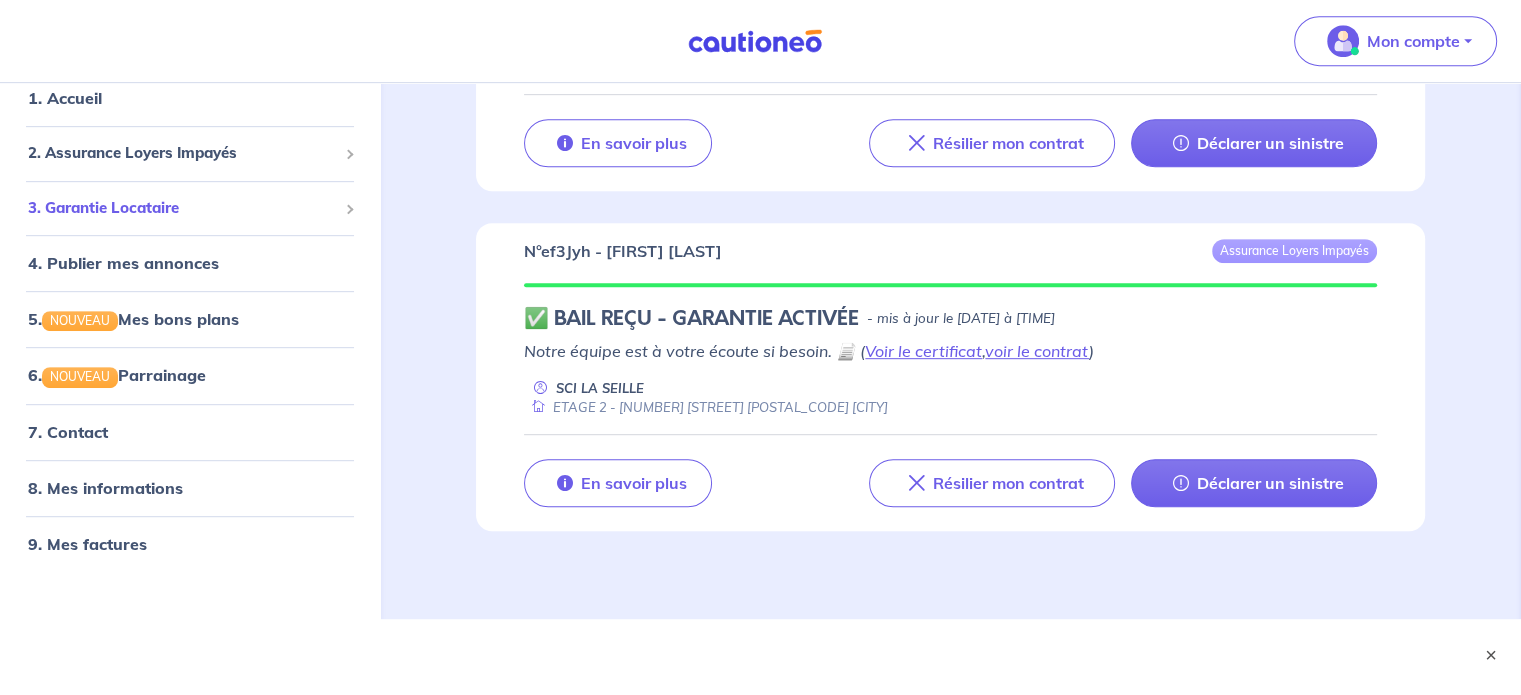 click on "3. Garantie Locataire" at bounding box center (182, 153) 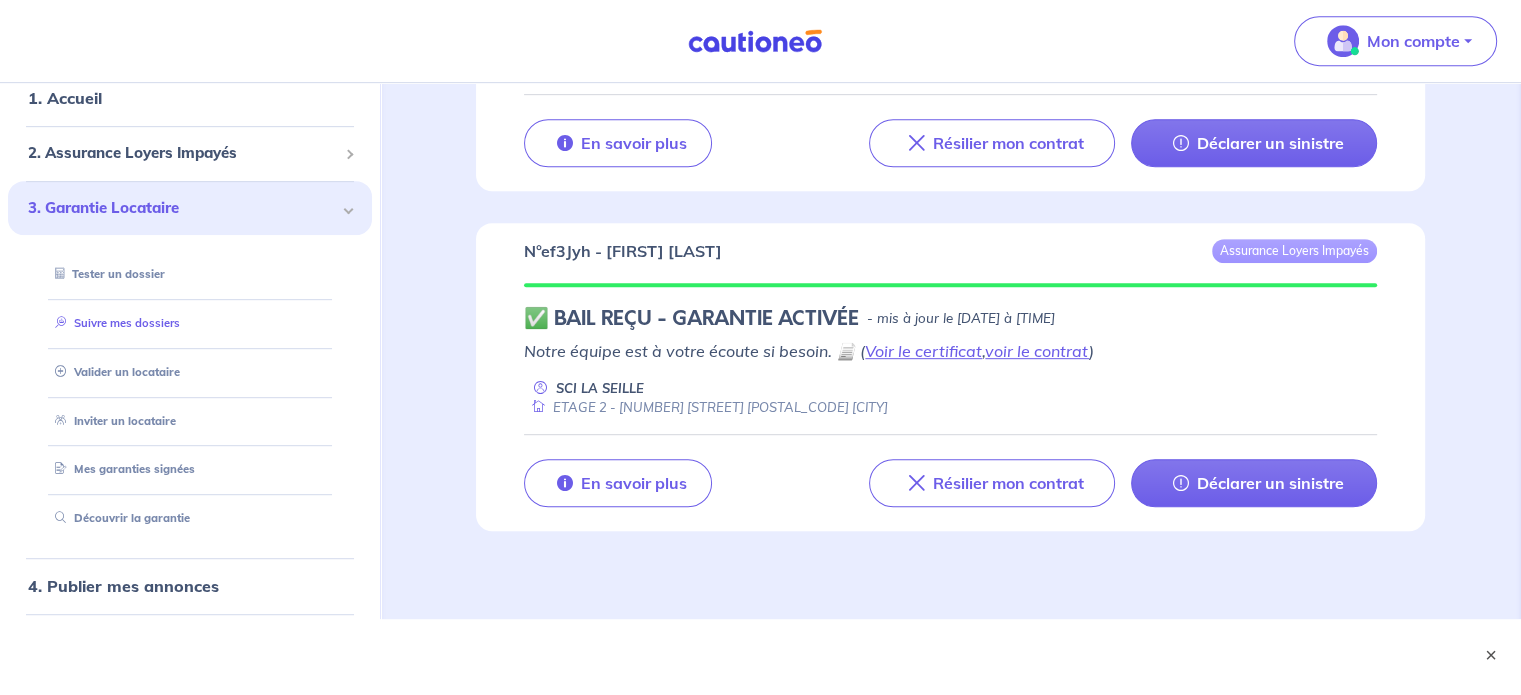 click on "Suivre mes dossiers" at bounding box center [113, 323] 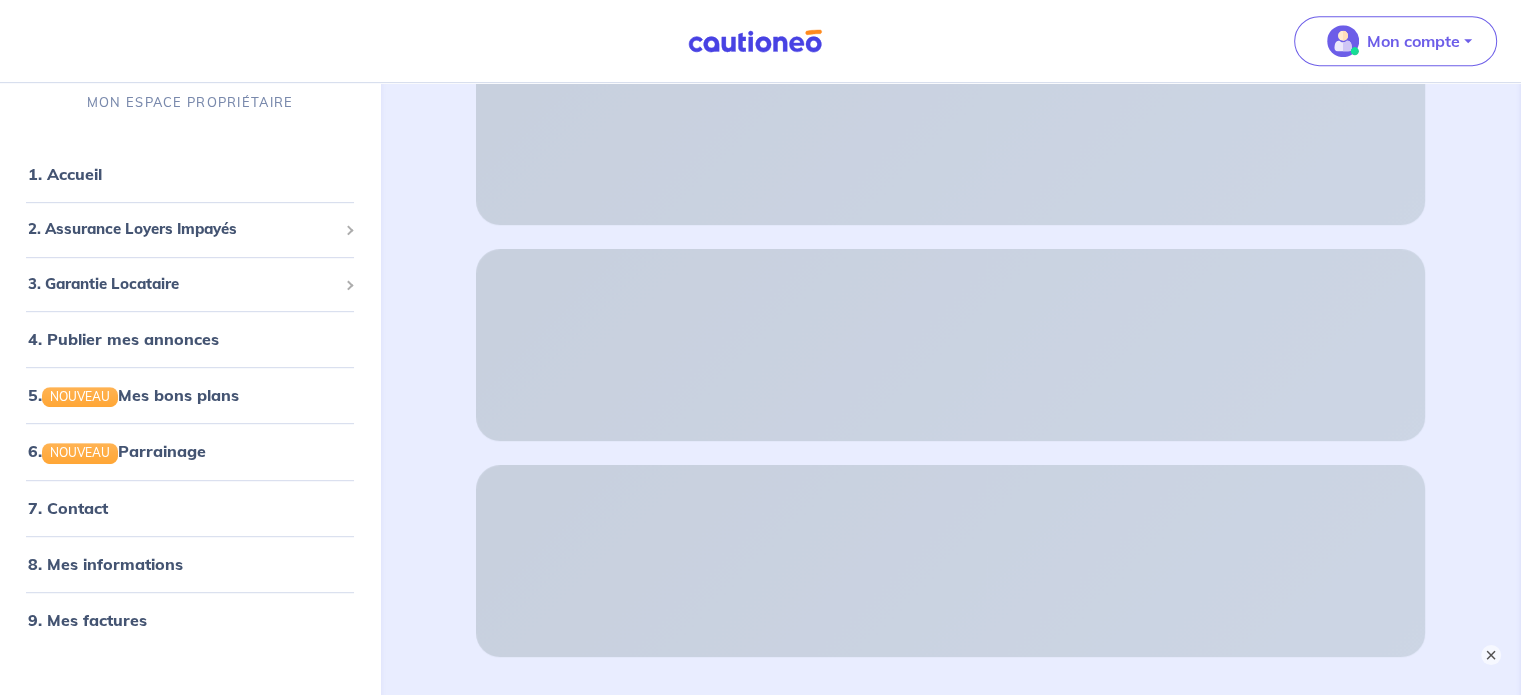 scroll, scrollTop: 0, scrollLeft: 0, axis: both 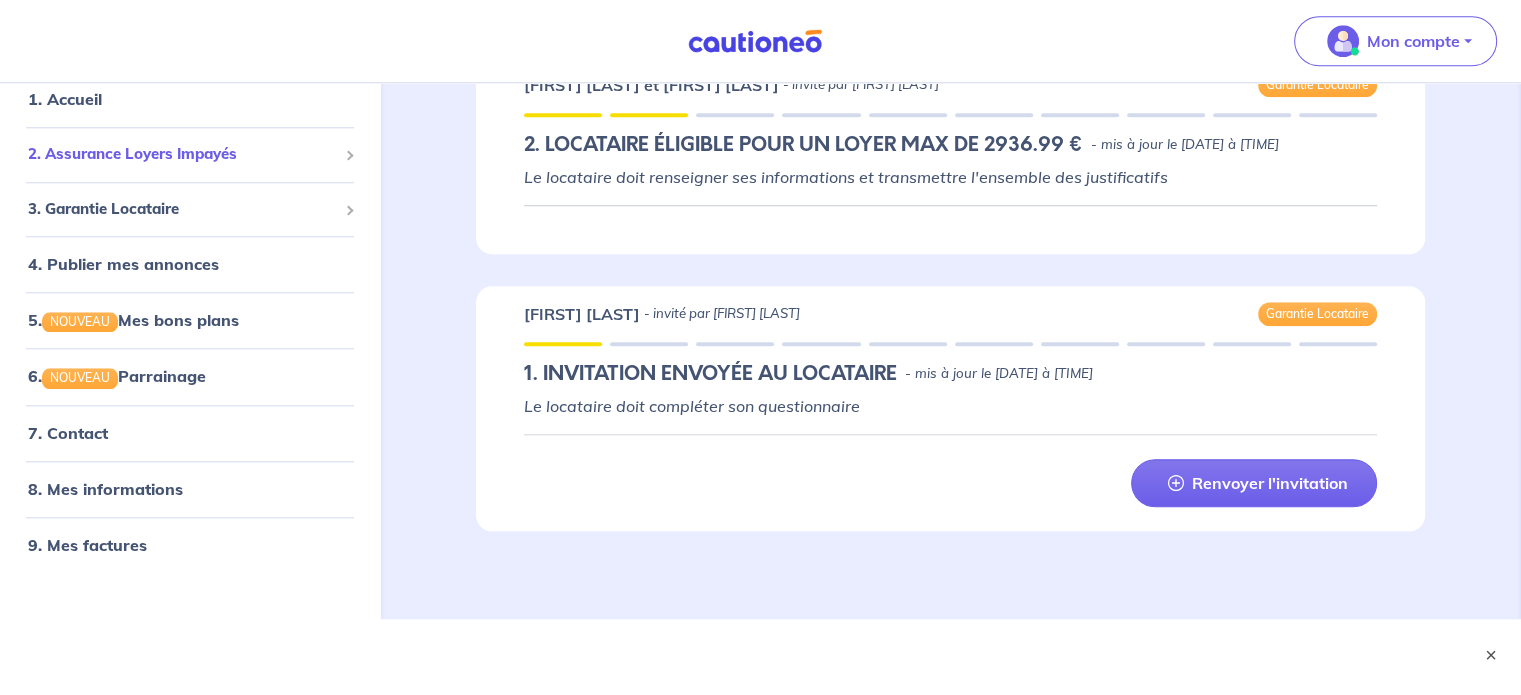 click on "2. Assurance Loyers Impayés" at bounding box center [182, 154] 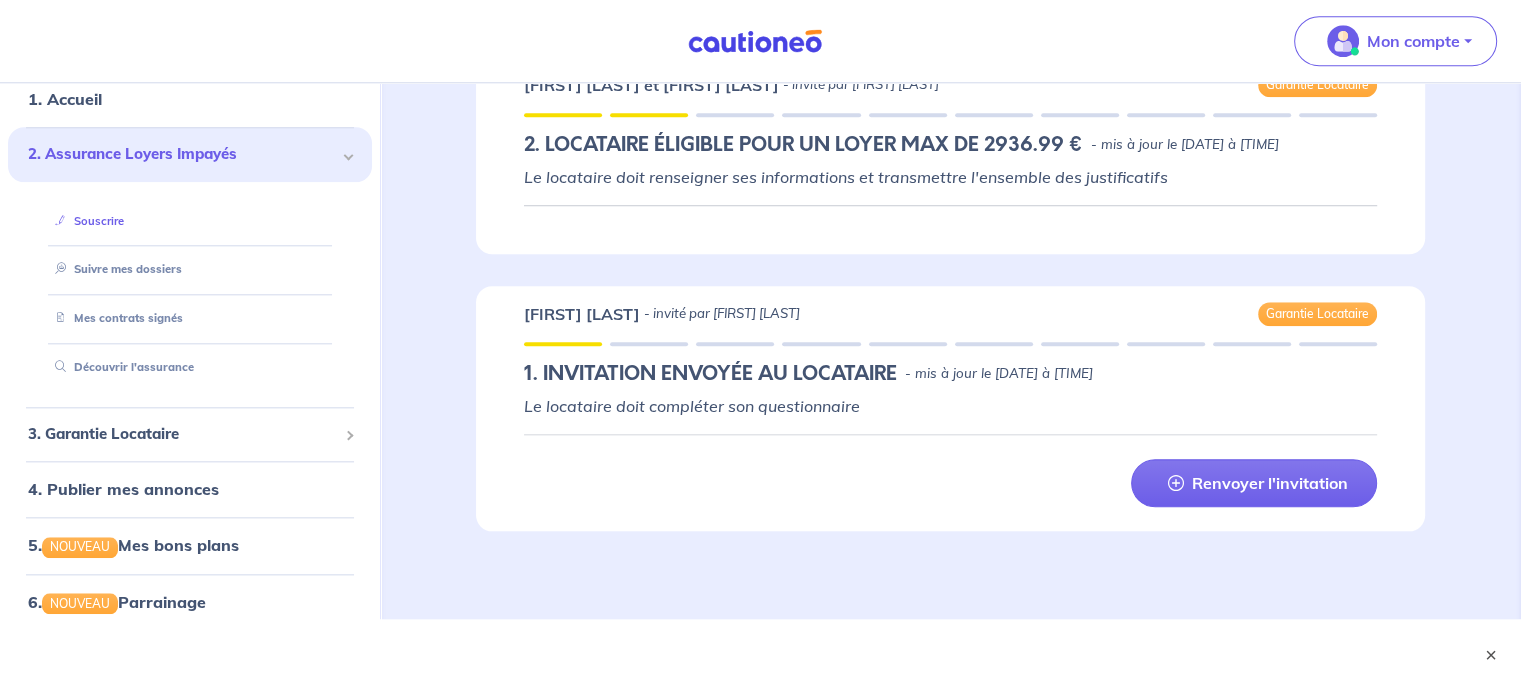 click on "Souscrire" at bounding box center [85, 221] 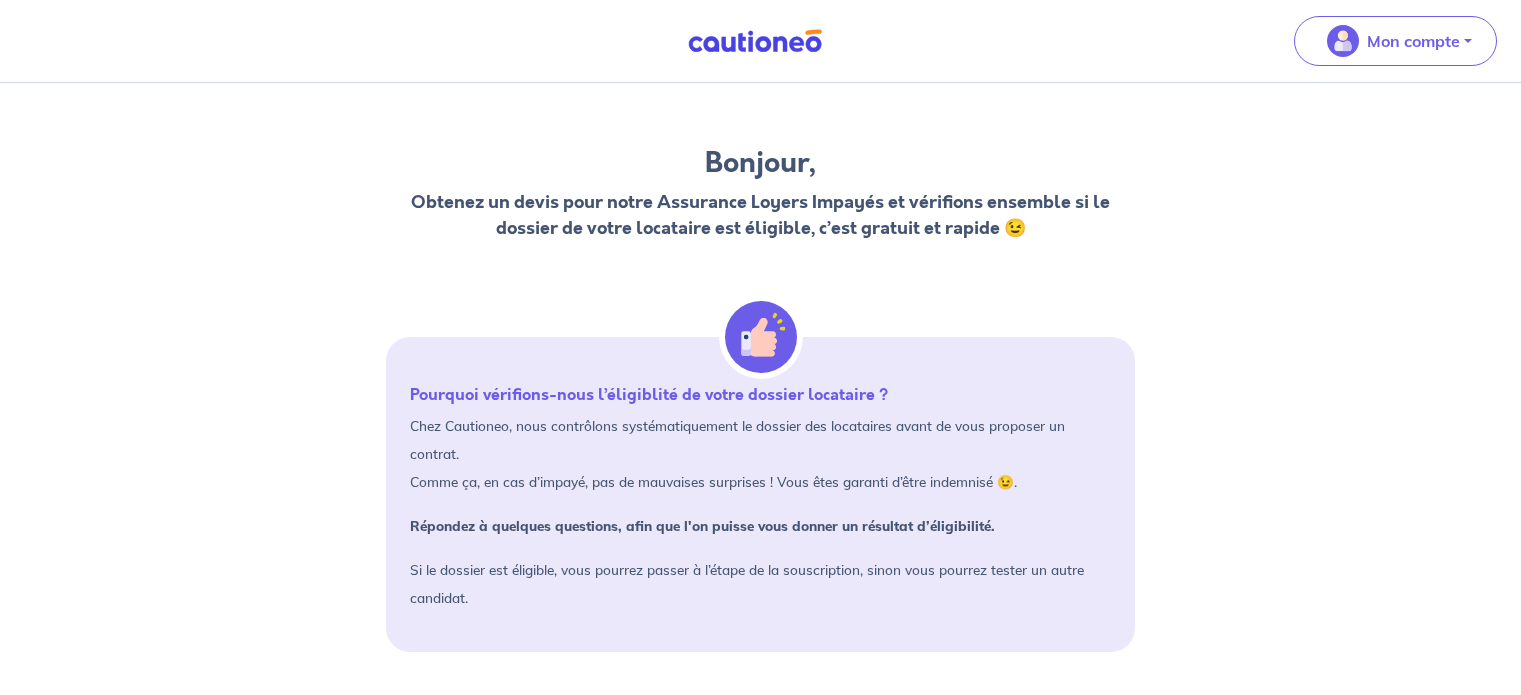 scroll, scrollTop: 0, scrollLeft: 0, axis: both 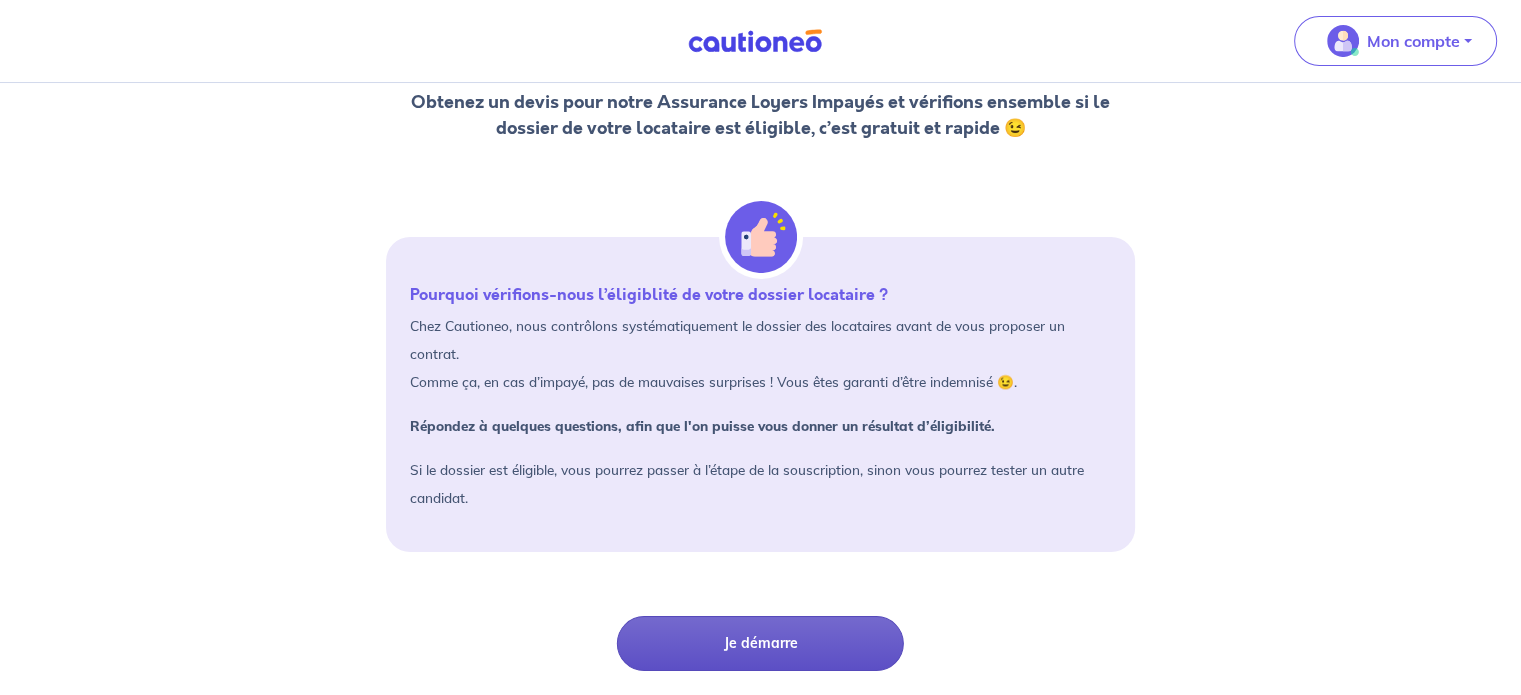 click on "Je démarre" at bounding box center [760, 643] 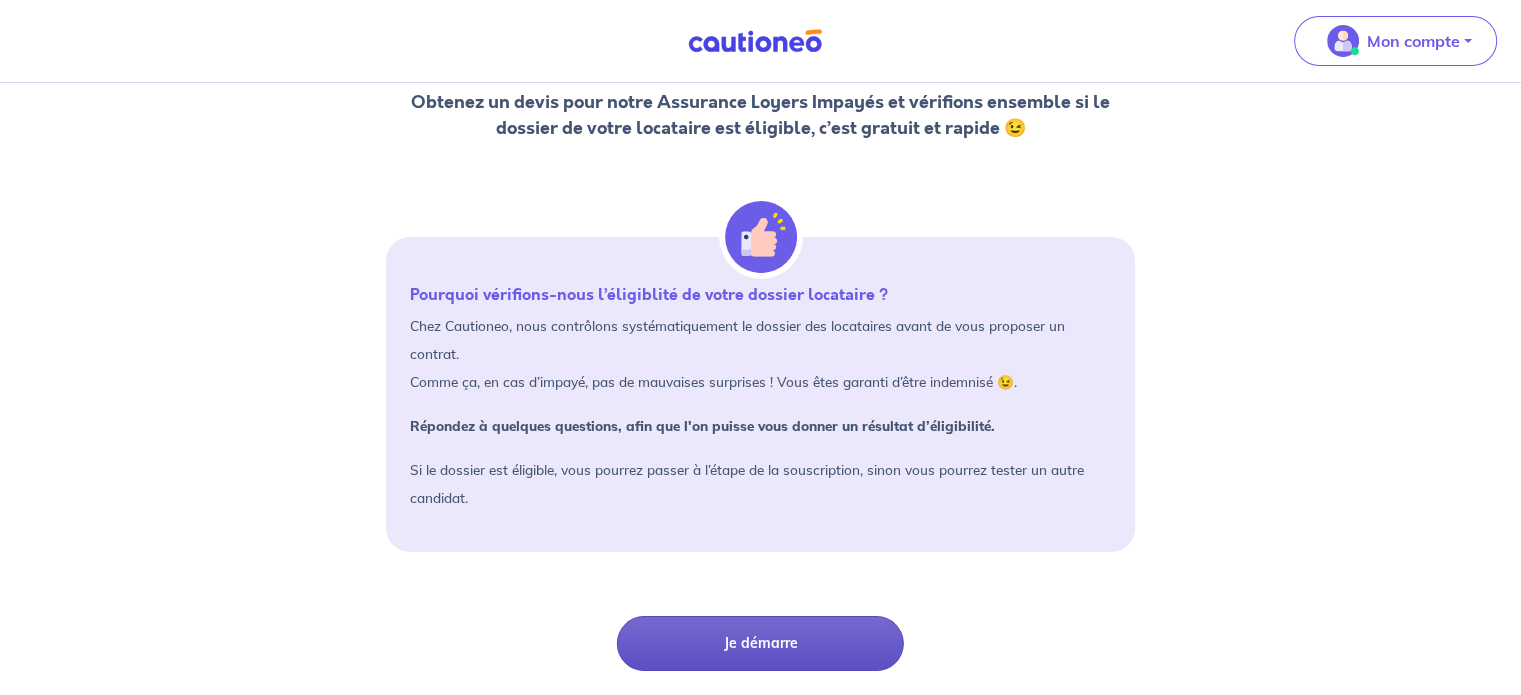 scroll, scrollTop: 0, scrollLeft: 0, axis: both 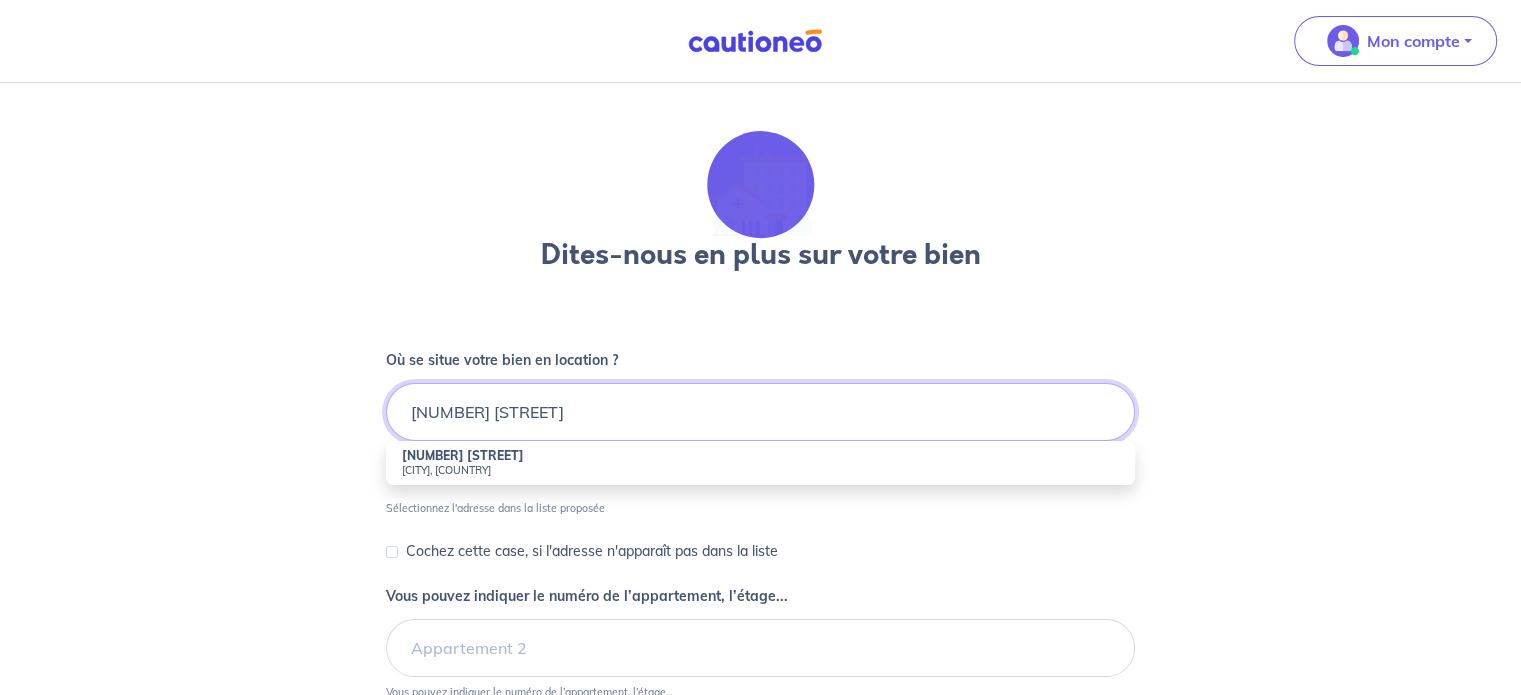 type on "[NUMBER] [STREET]" 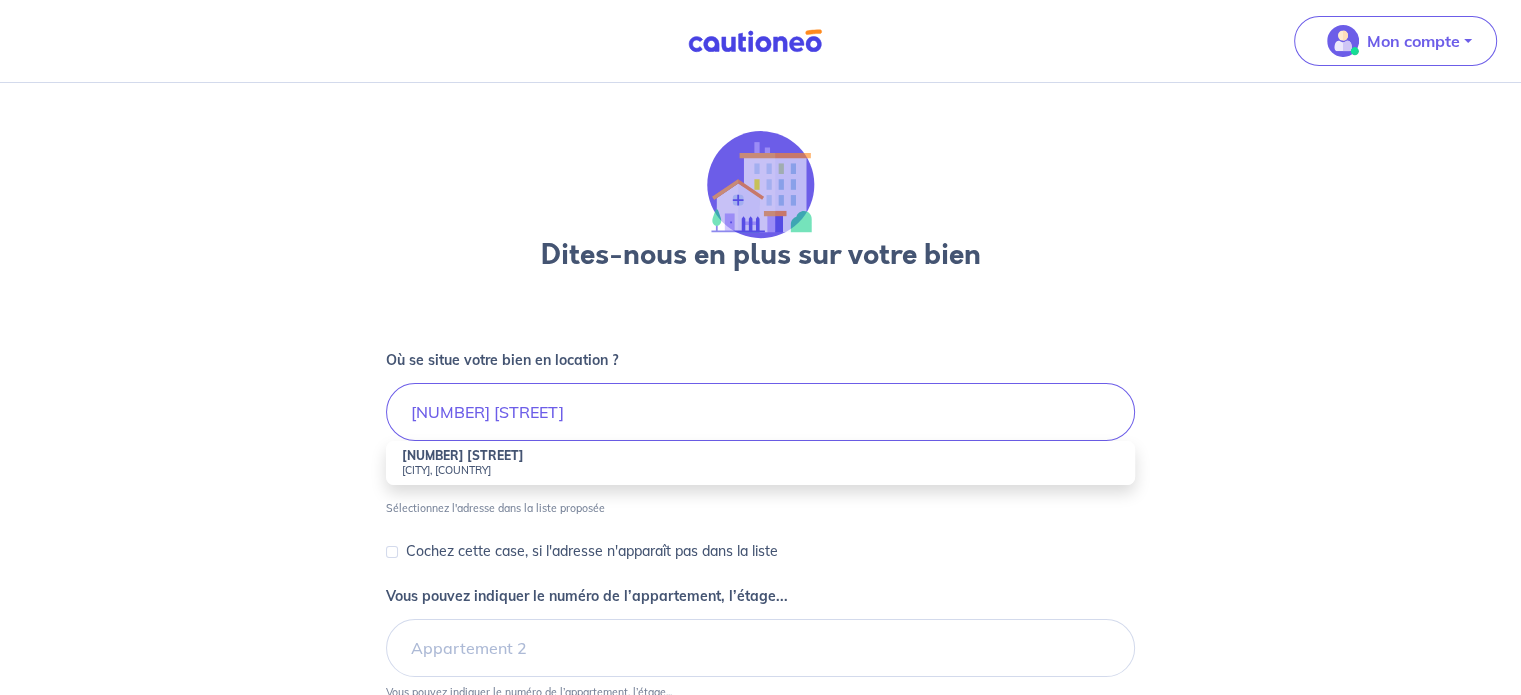 click on "[NUMBER] [STREET]" at bounding box center [463, 455] 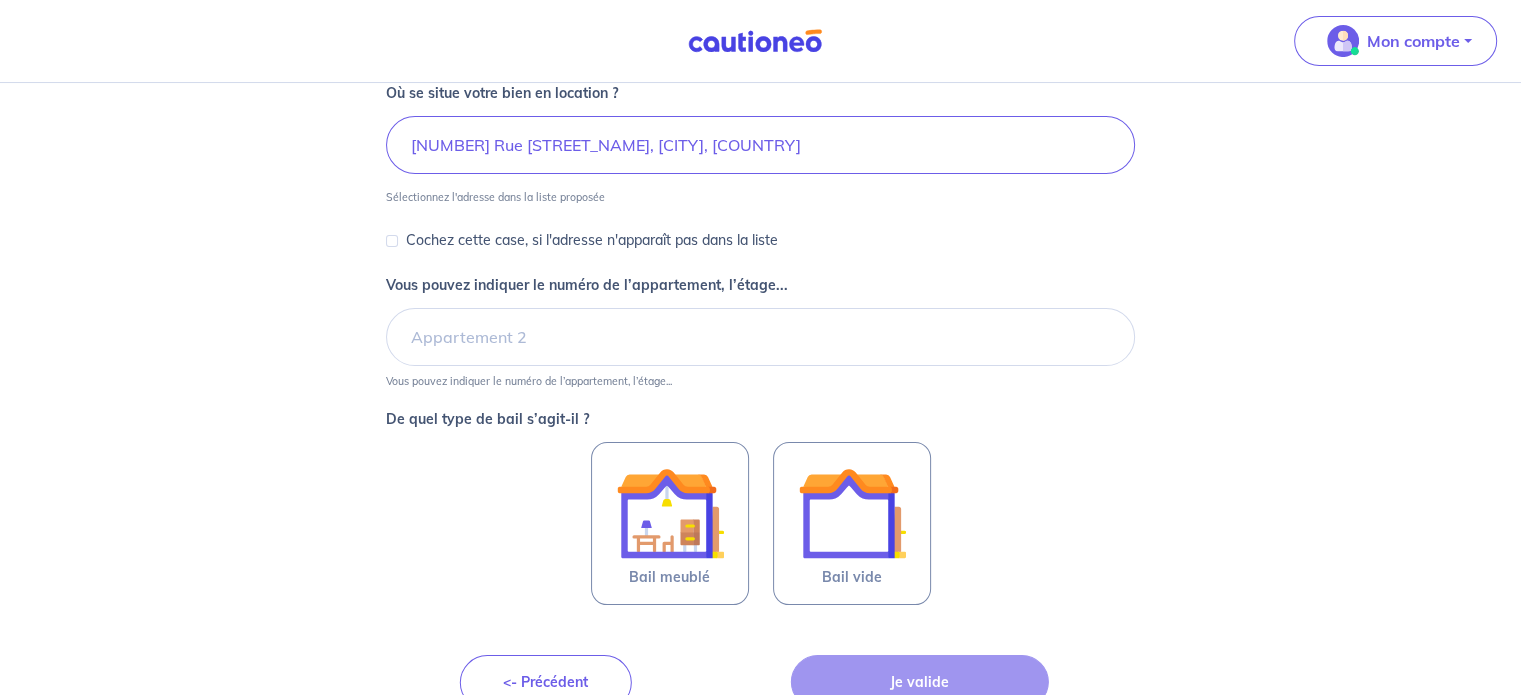 scroll, scrollTop: 266, scrollLeft: 0, axis: vertical 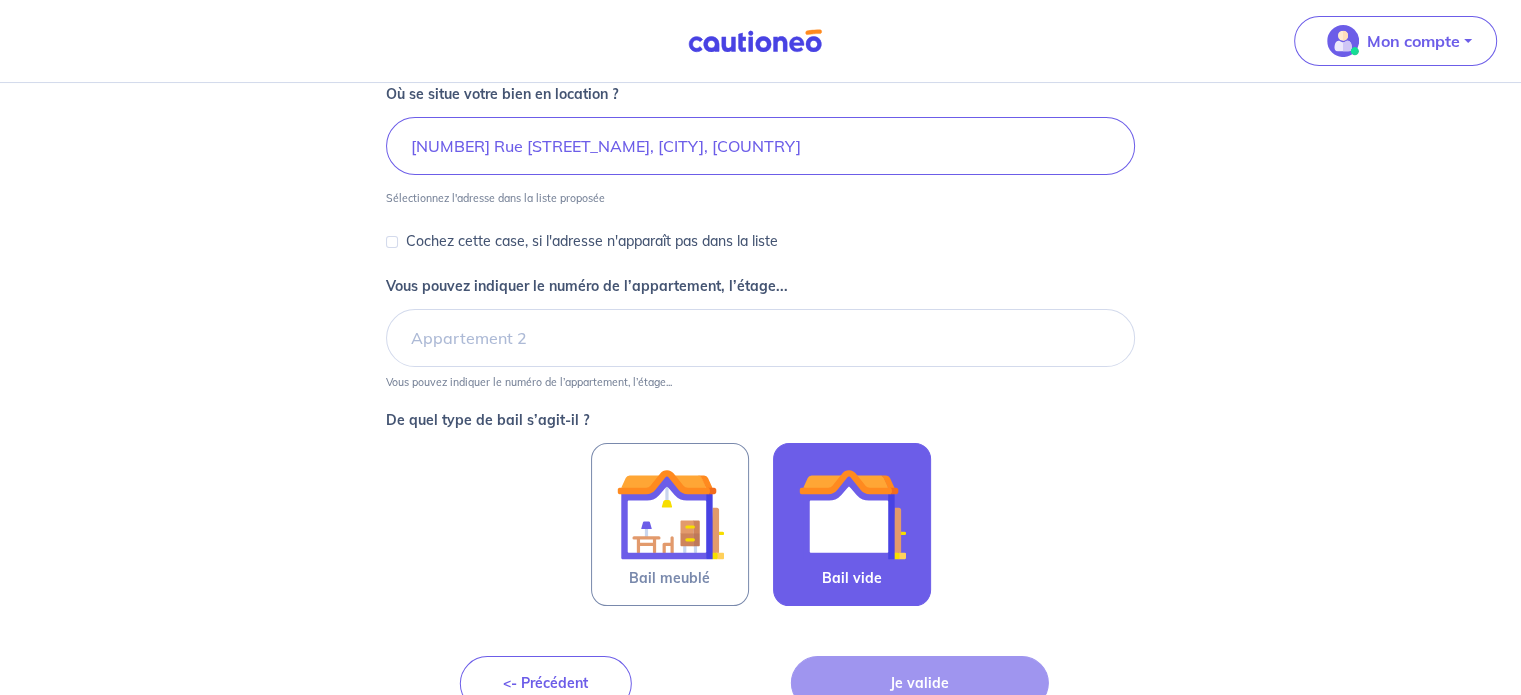 click at bounding box center [852, 514] 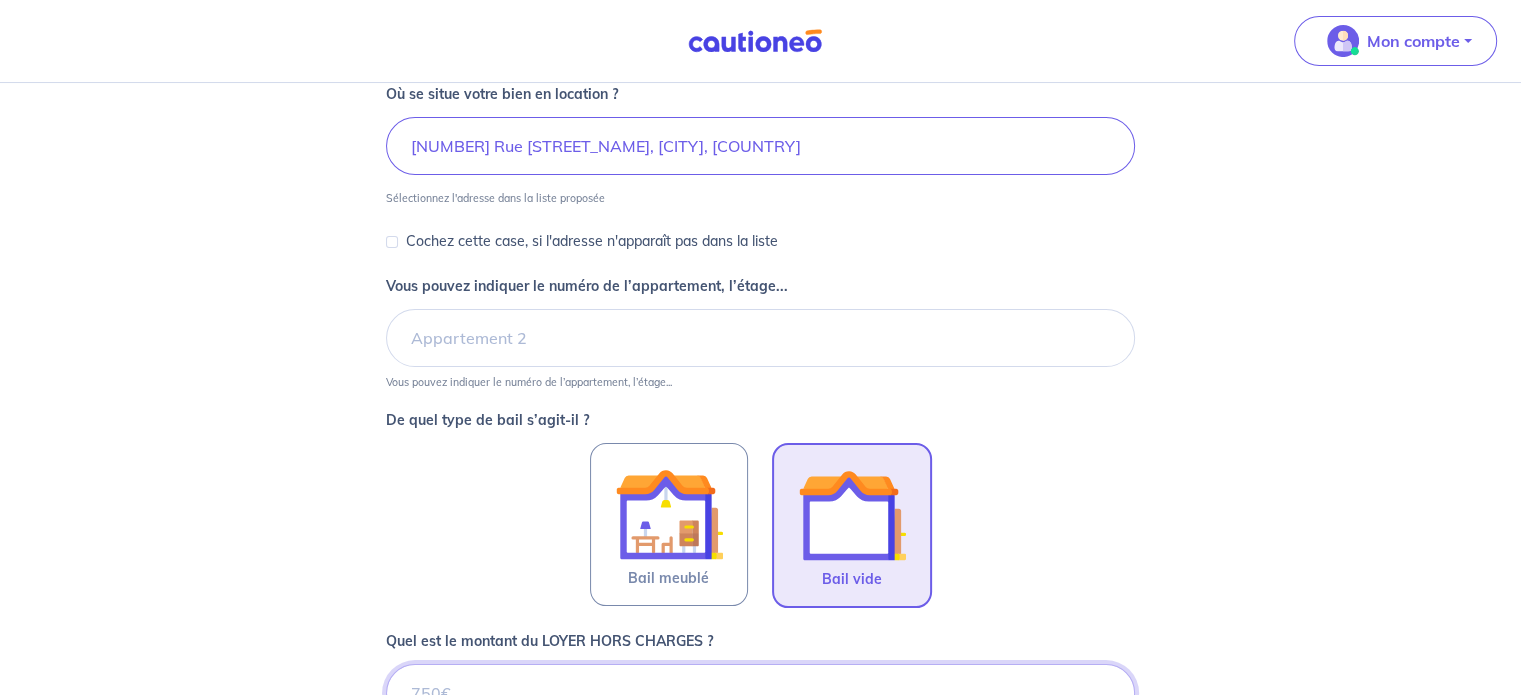 scroll, scrollTop: 271, scrollLeft: 0, axis: vertical 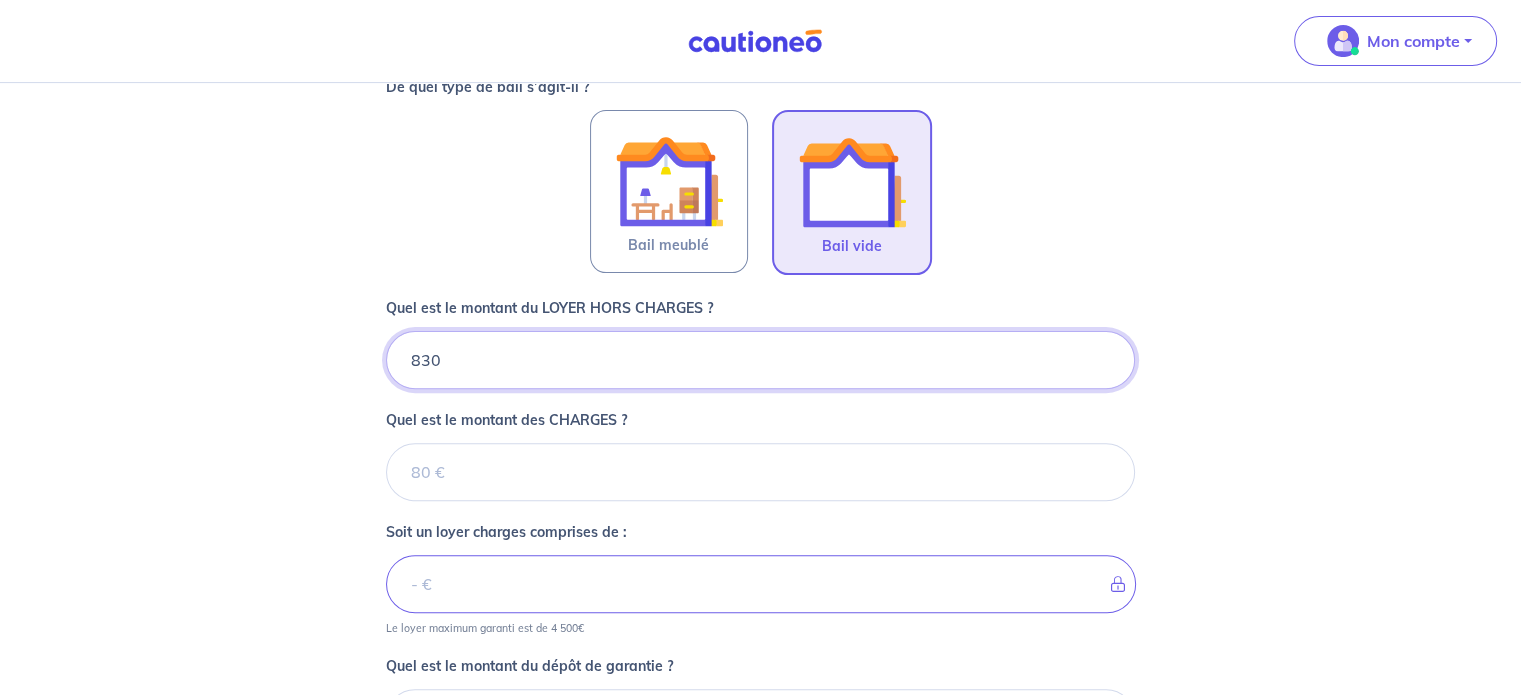type on "830" 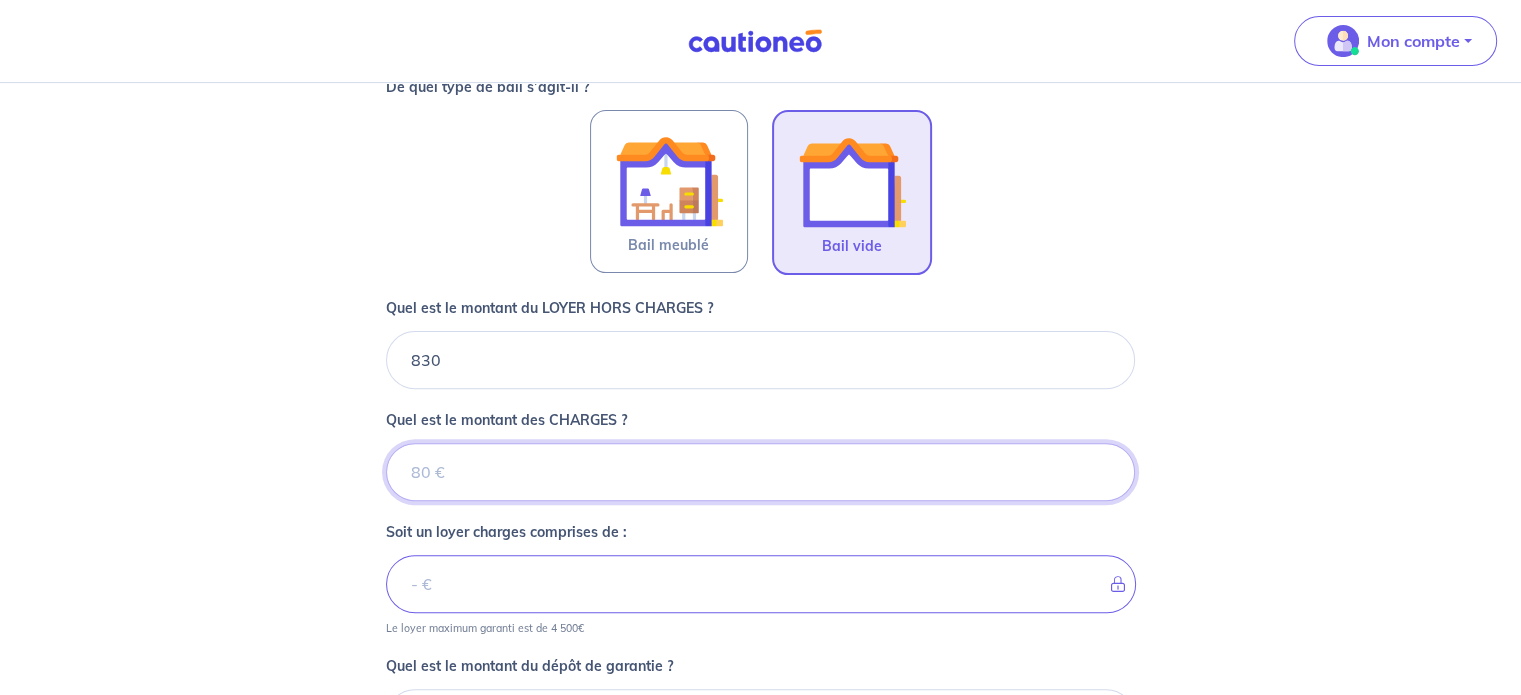 click on "Quel est le montant des CHARGES ?" at bounding box center [760, 472] 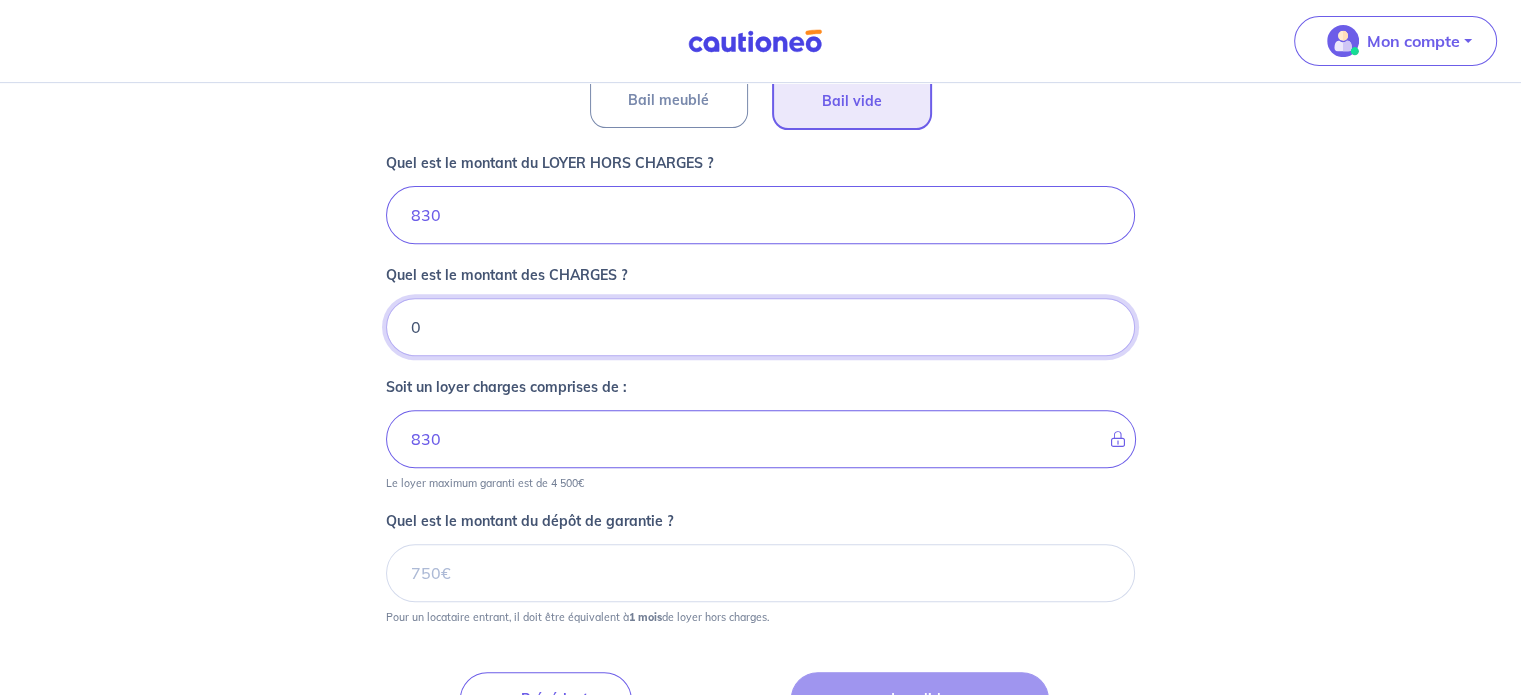scroll, scrollTop: 796, scrollLeft: 0, axis: vertical 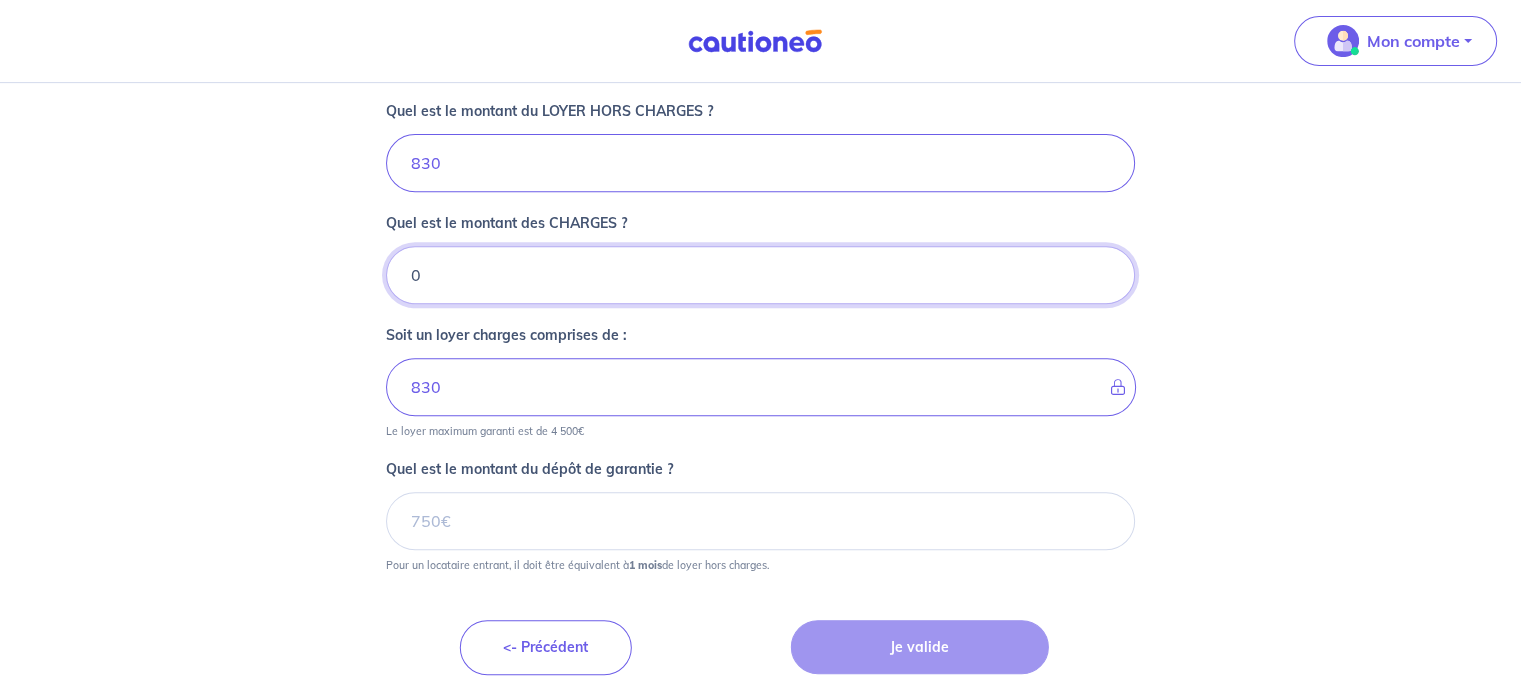 type on "0" 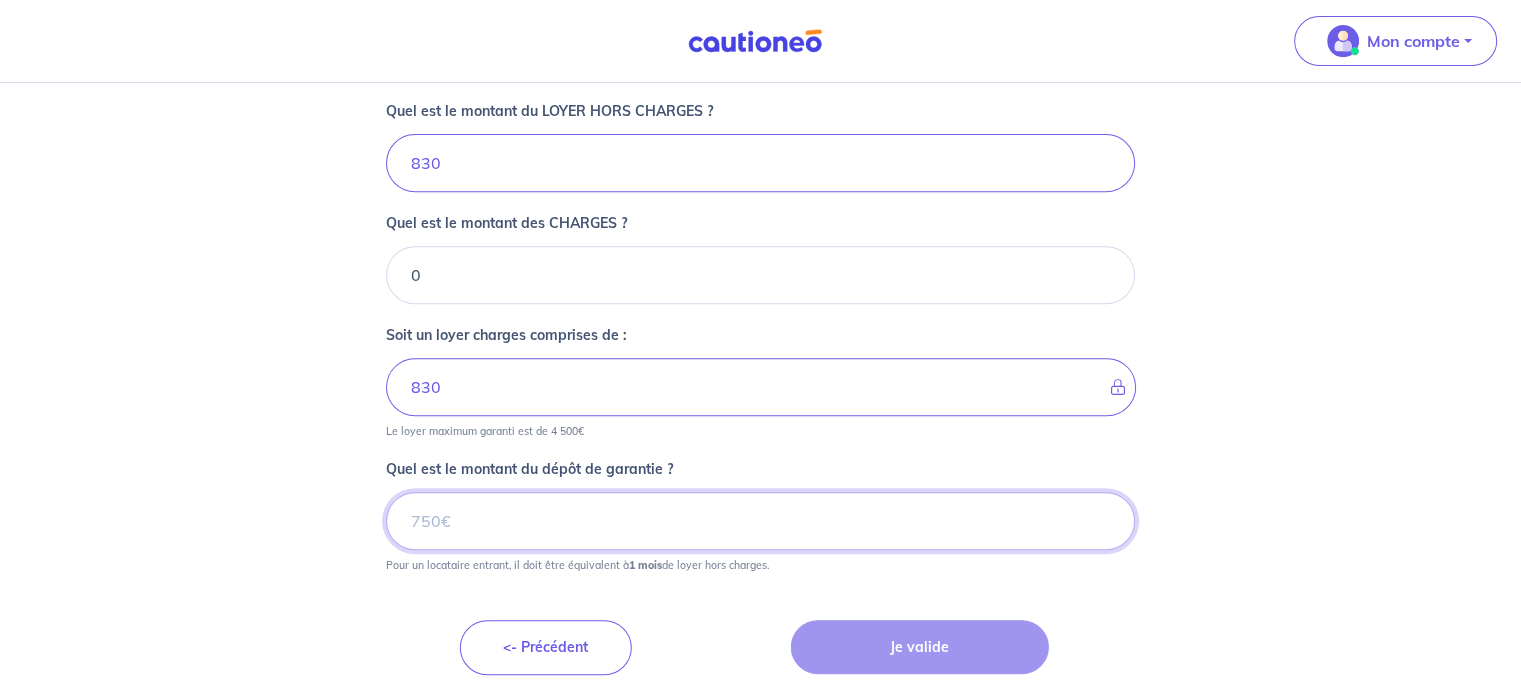 click on "Quel est le montant du dépôt de garantie ?" at bounding box center (760, 521) 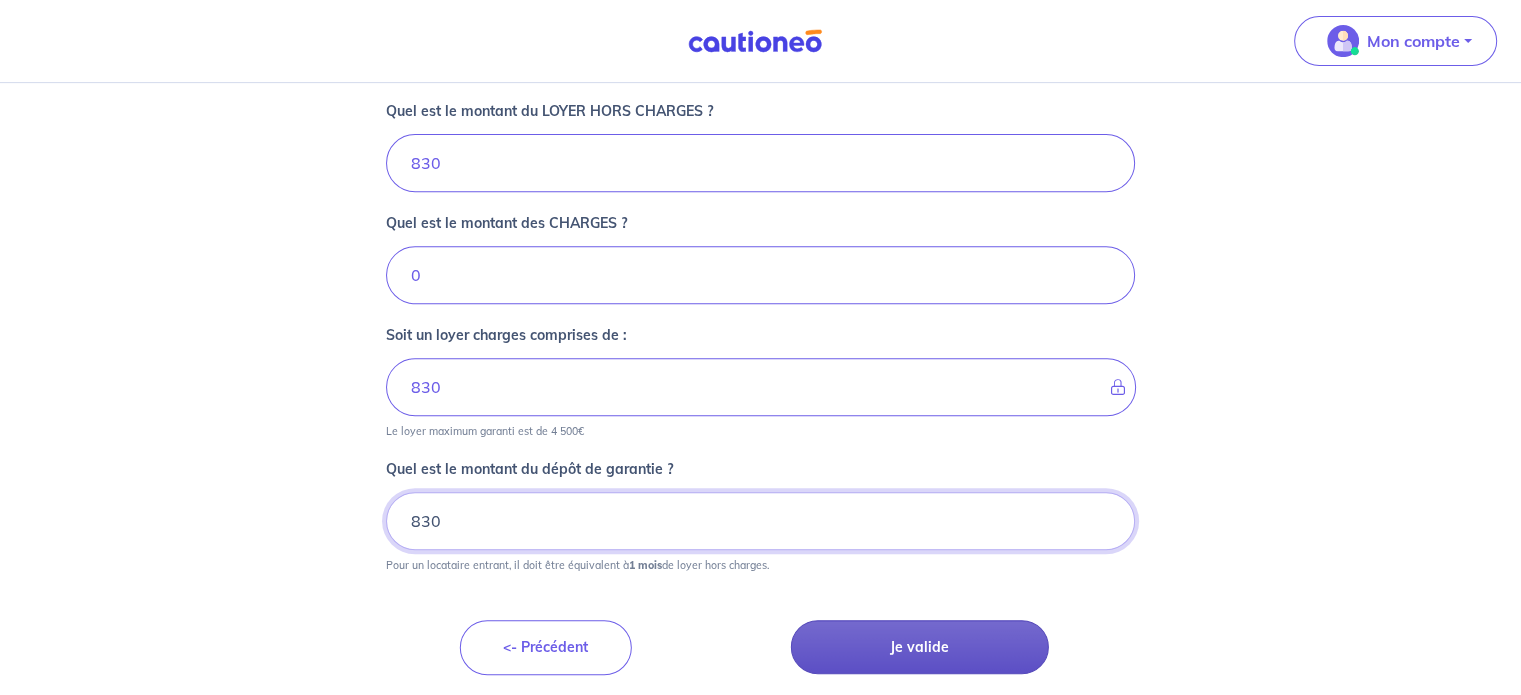 type on "830" 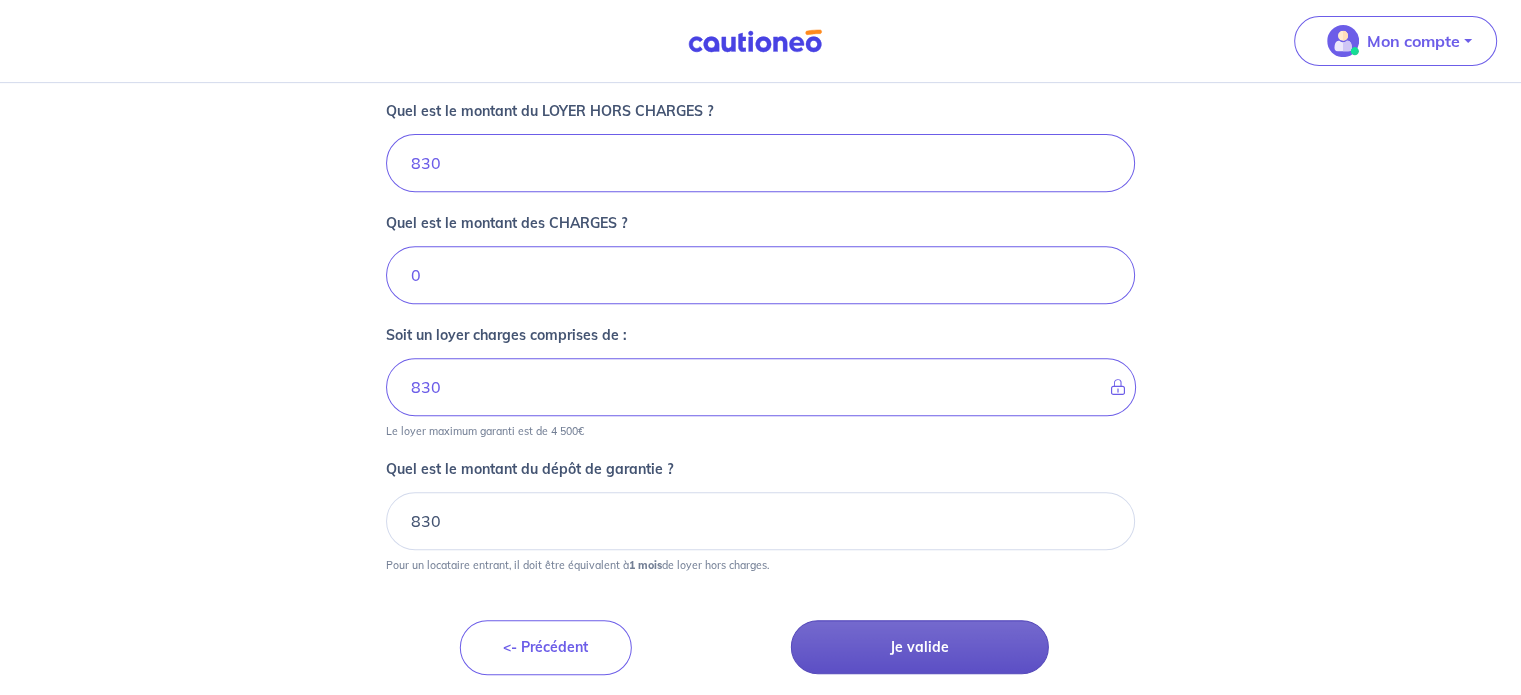 click on "Je valide" at bounding box center [920, 647] 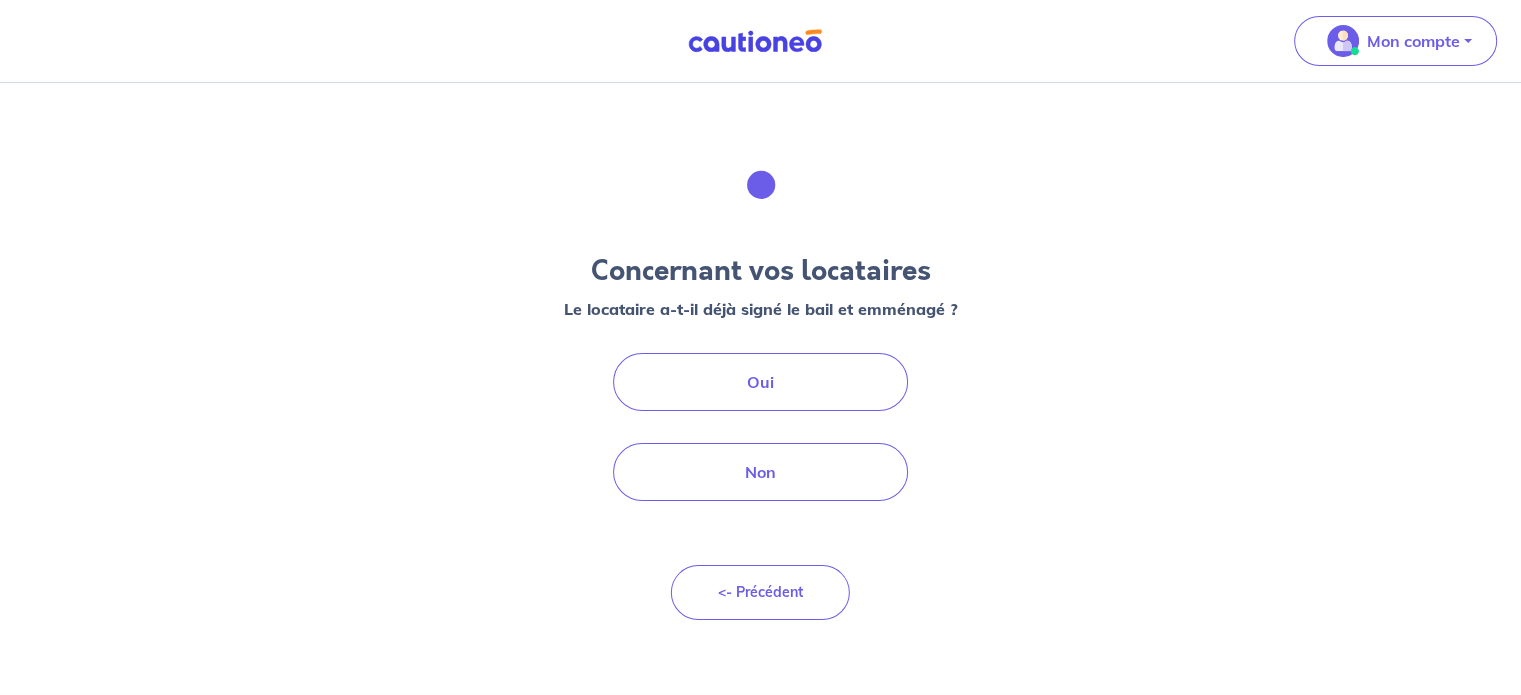 scroll, scrollTop: 0, scrollLeft: 0, axis: both 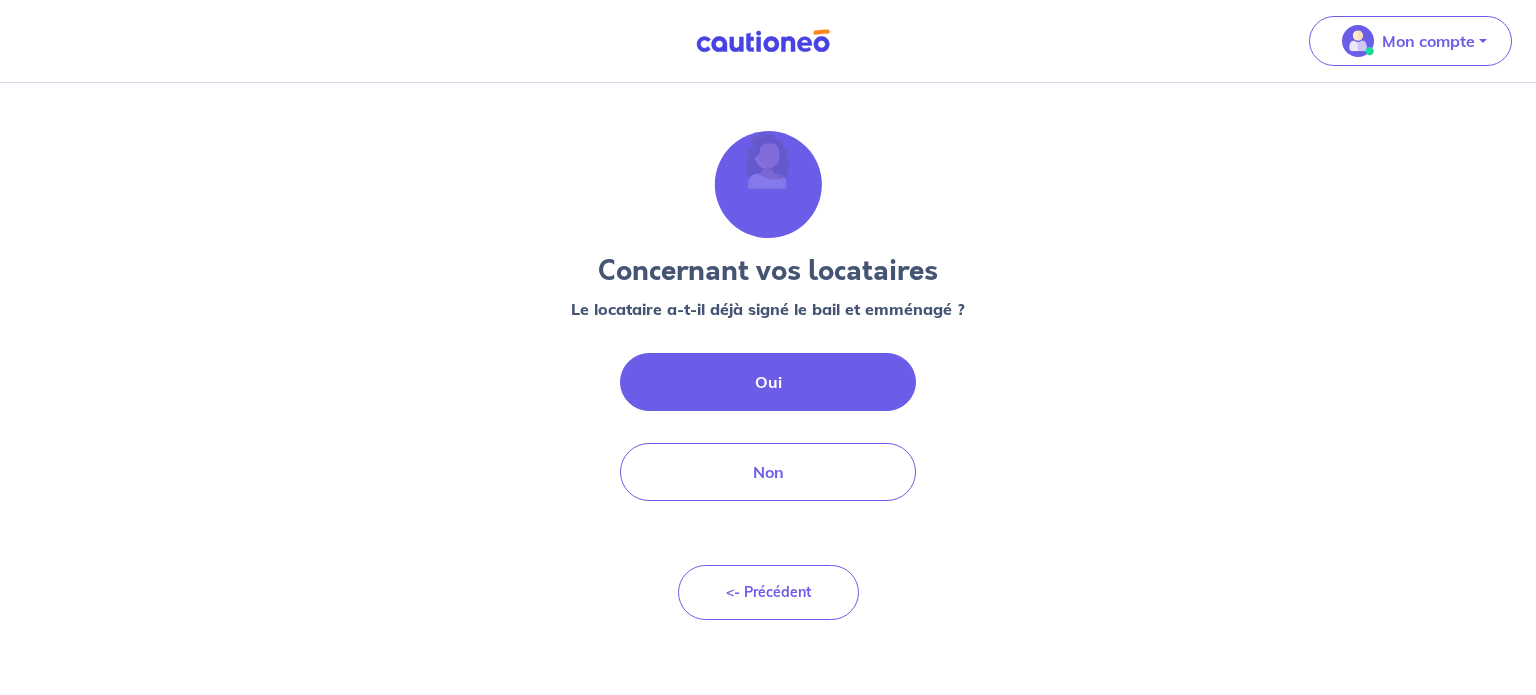 click on "Oui" at bounding box center [768, 382] 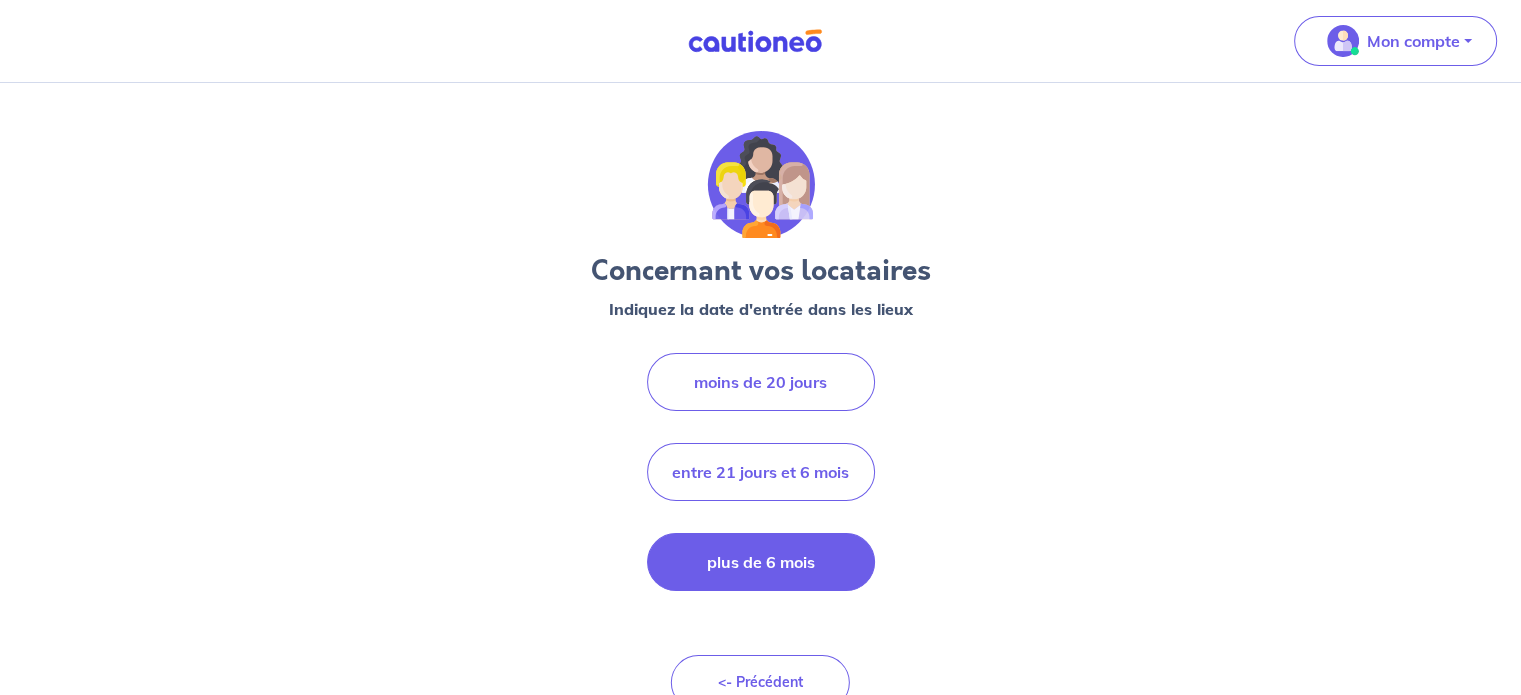 click on "plus de 6 mois" at bounding box center (761, 562) 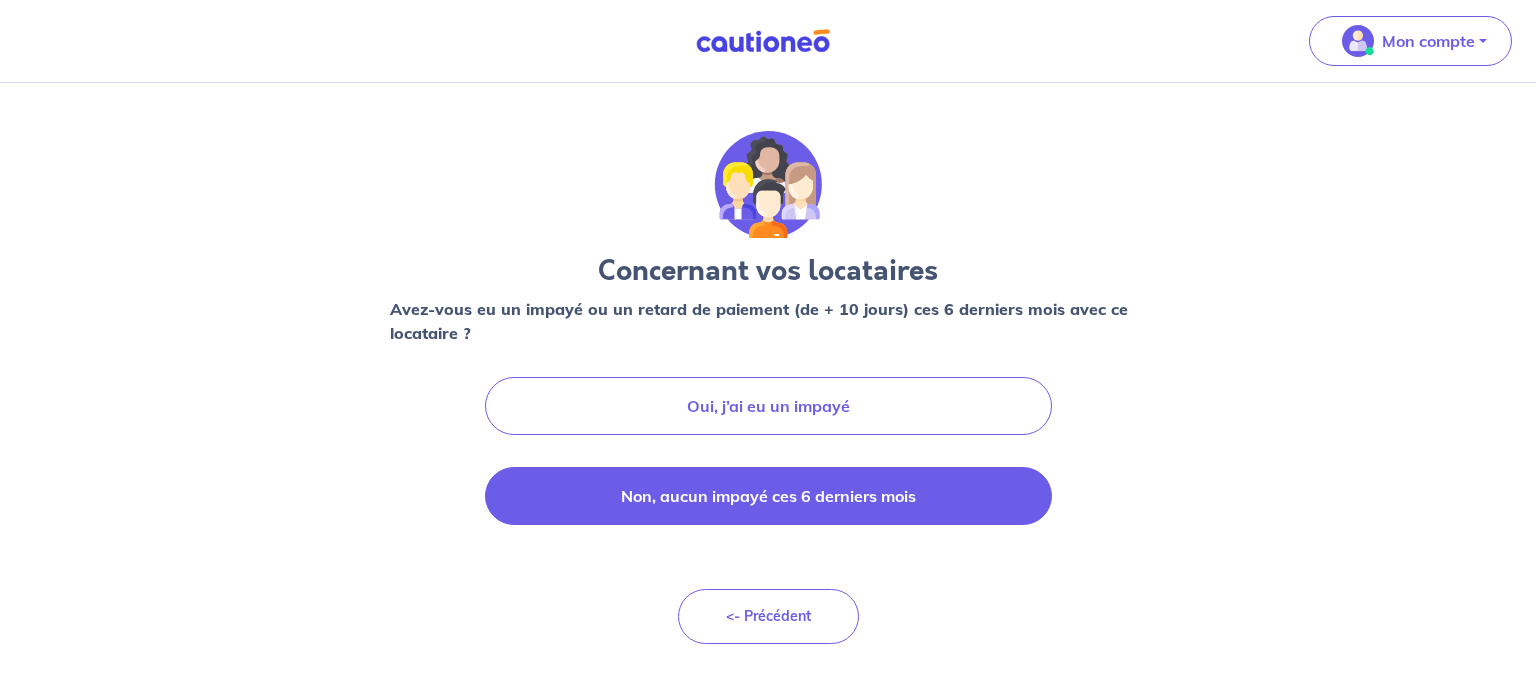 click on "Non, aucun impayé ces 6 derniers mois" at bounding box center [768, 496] 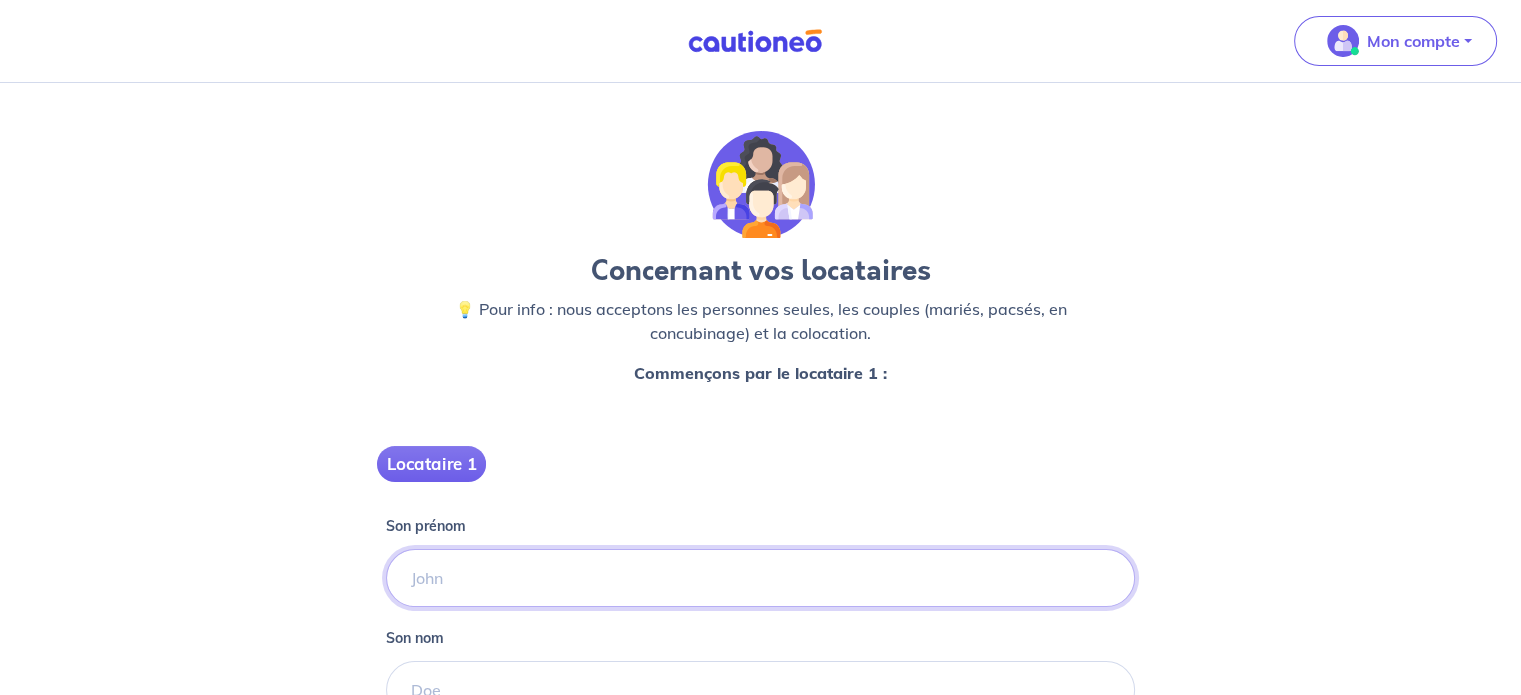 click on "Son prénom" at bounding box center (760, 578) 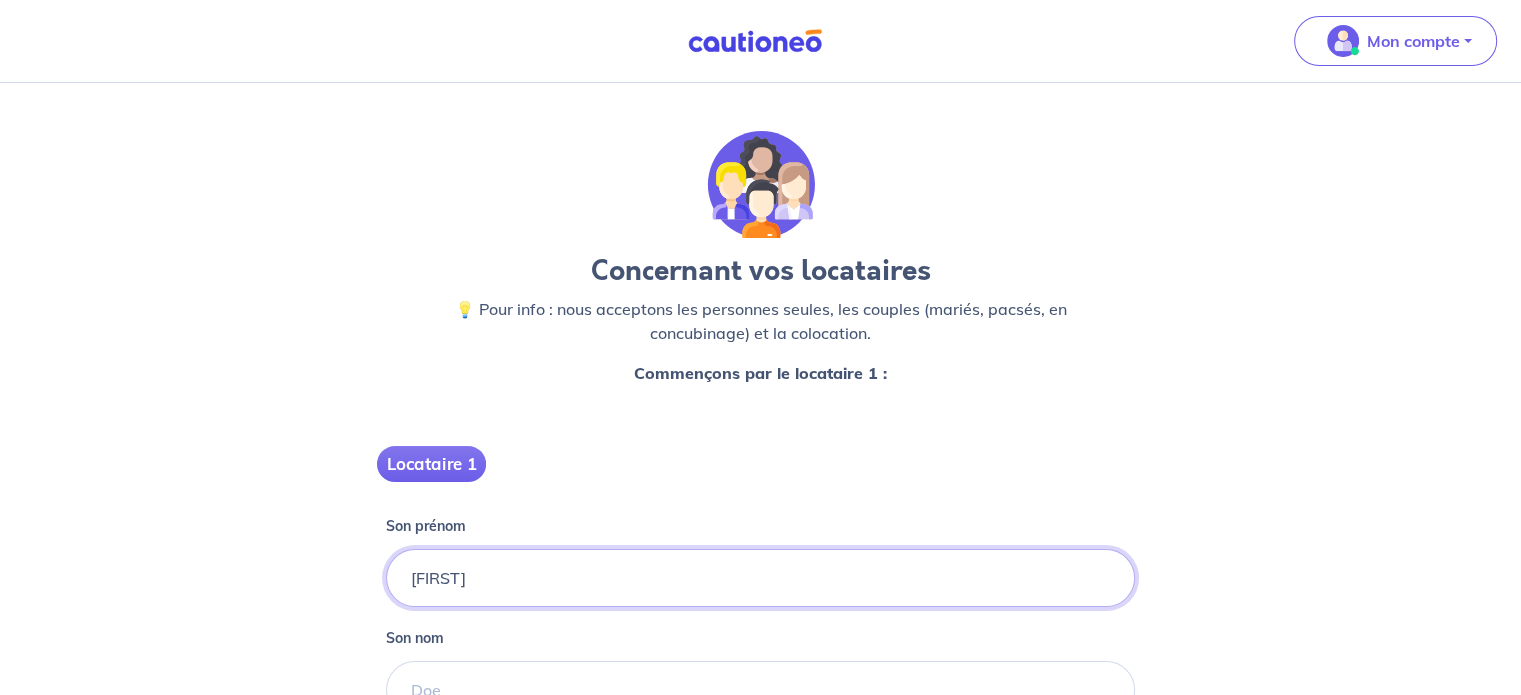 scroll, scrollTop: 150, scrollLeft: 0, axis: vertical 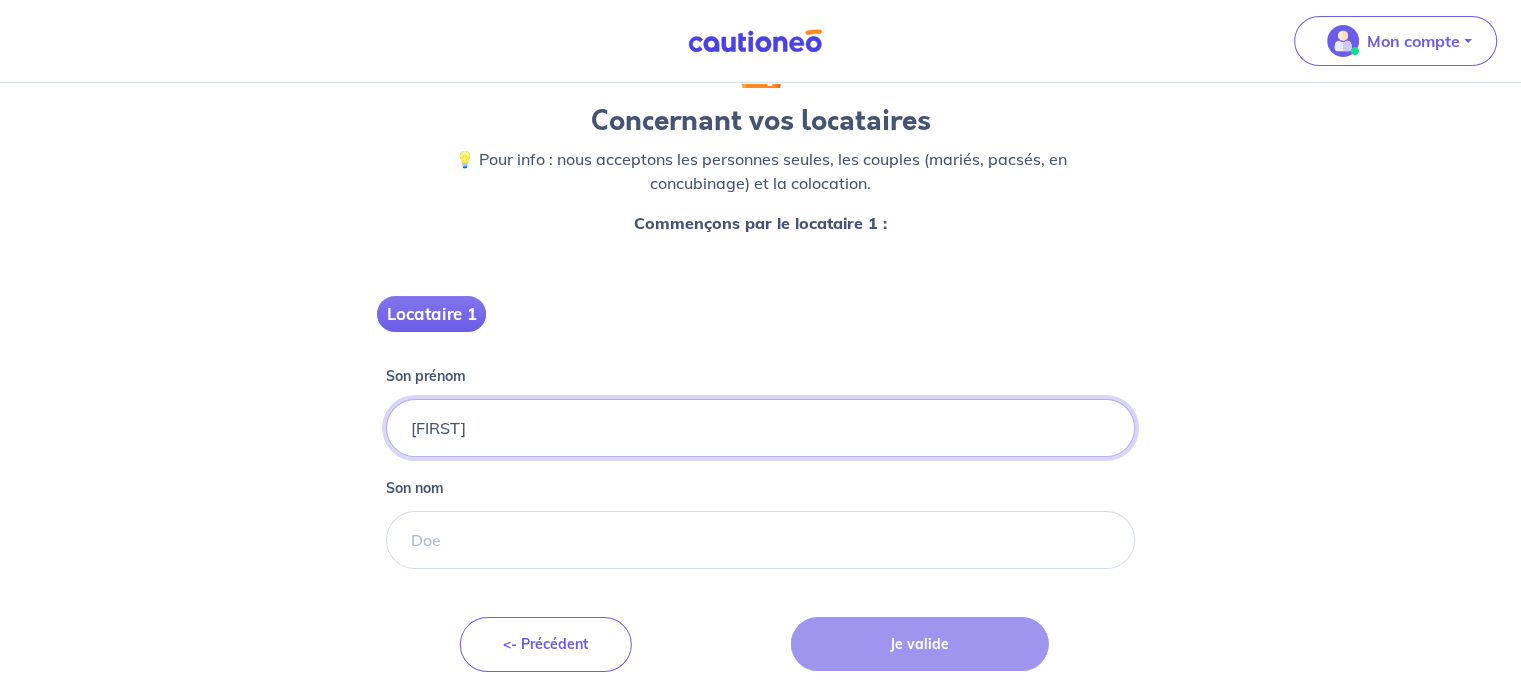 type on "[FIRST]" 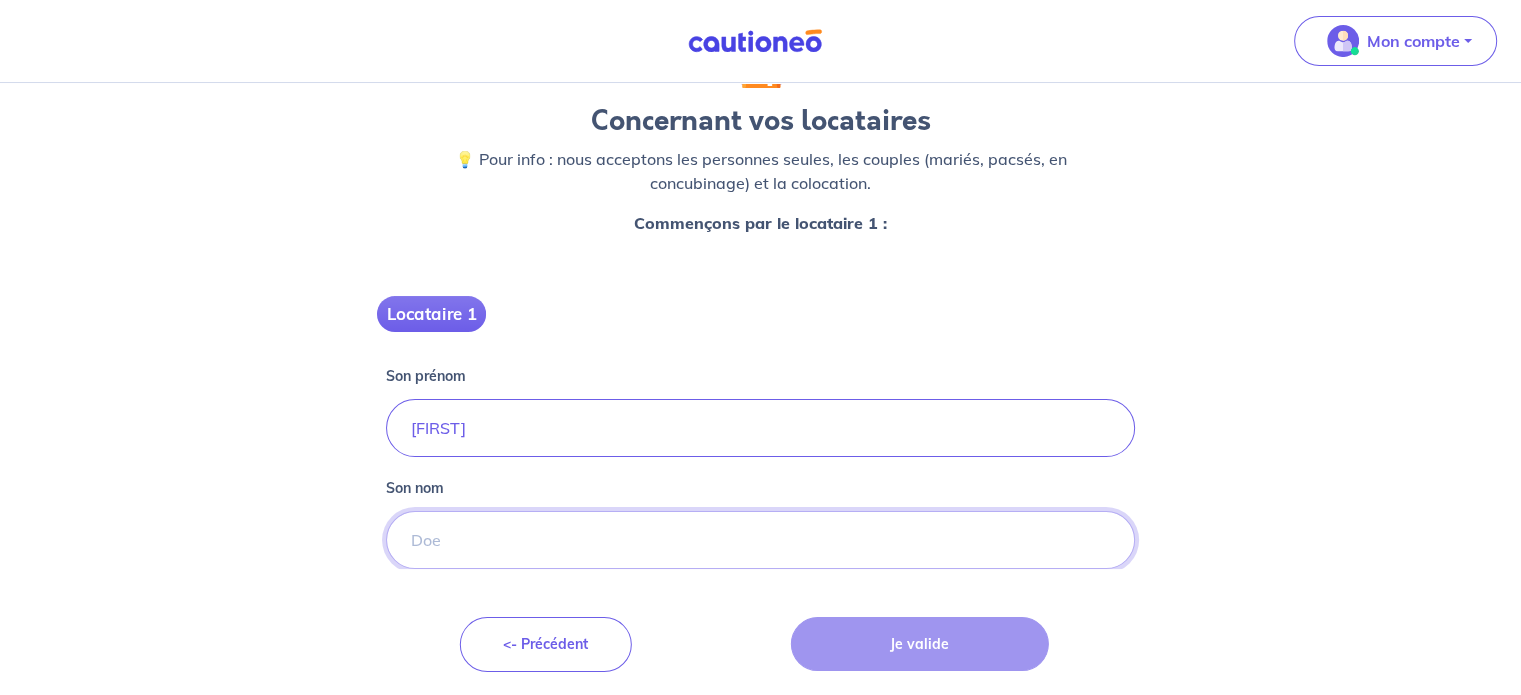 click on "Son nom" at bounding box center (760, 540) 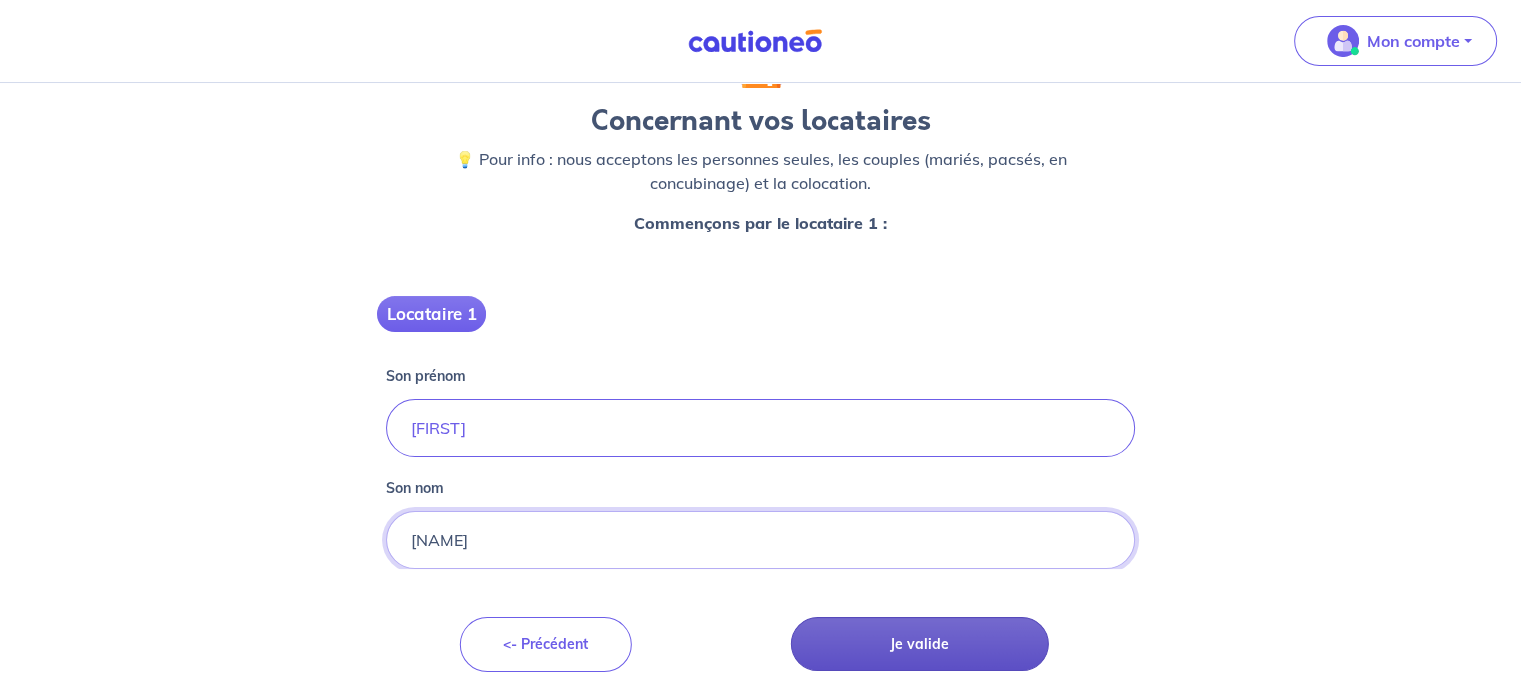type on "[NAME]" 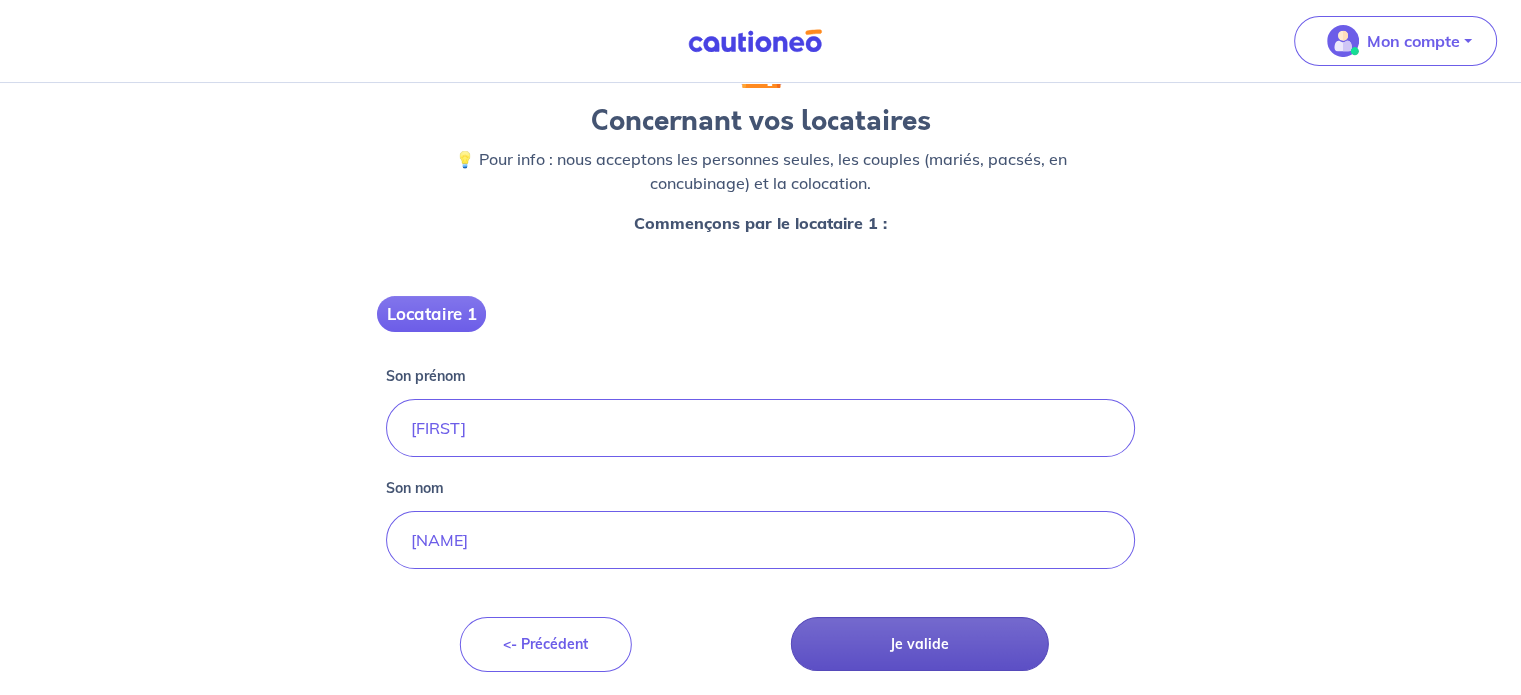 click on "Je valide" at bounding box center [920, 644] 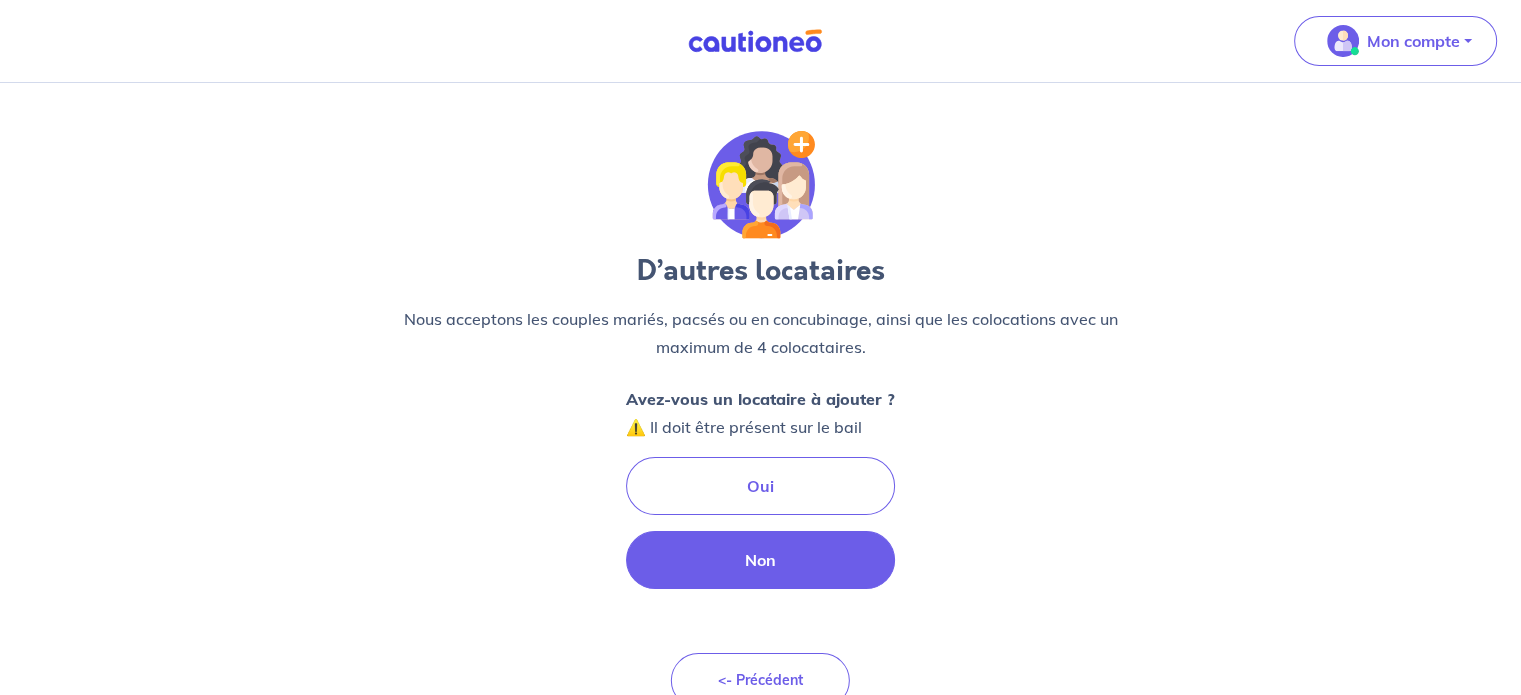 click on "Non" at bounding box center (760, 560) 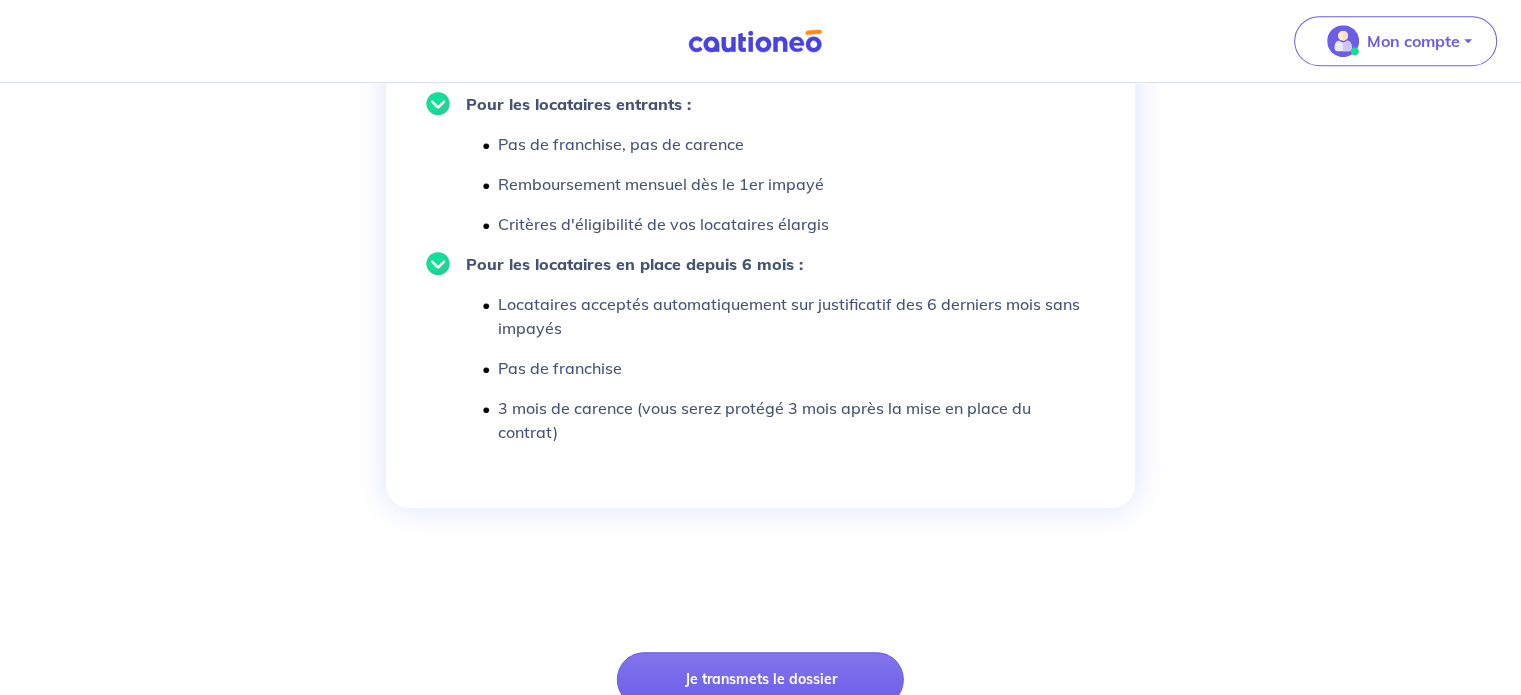scroll, scrollTop: 1413, scrollLeft: 0, axis: vertical 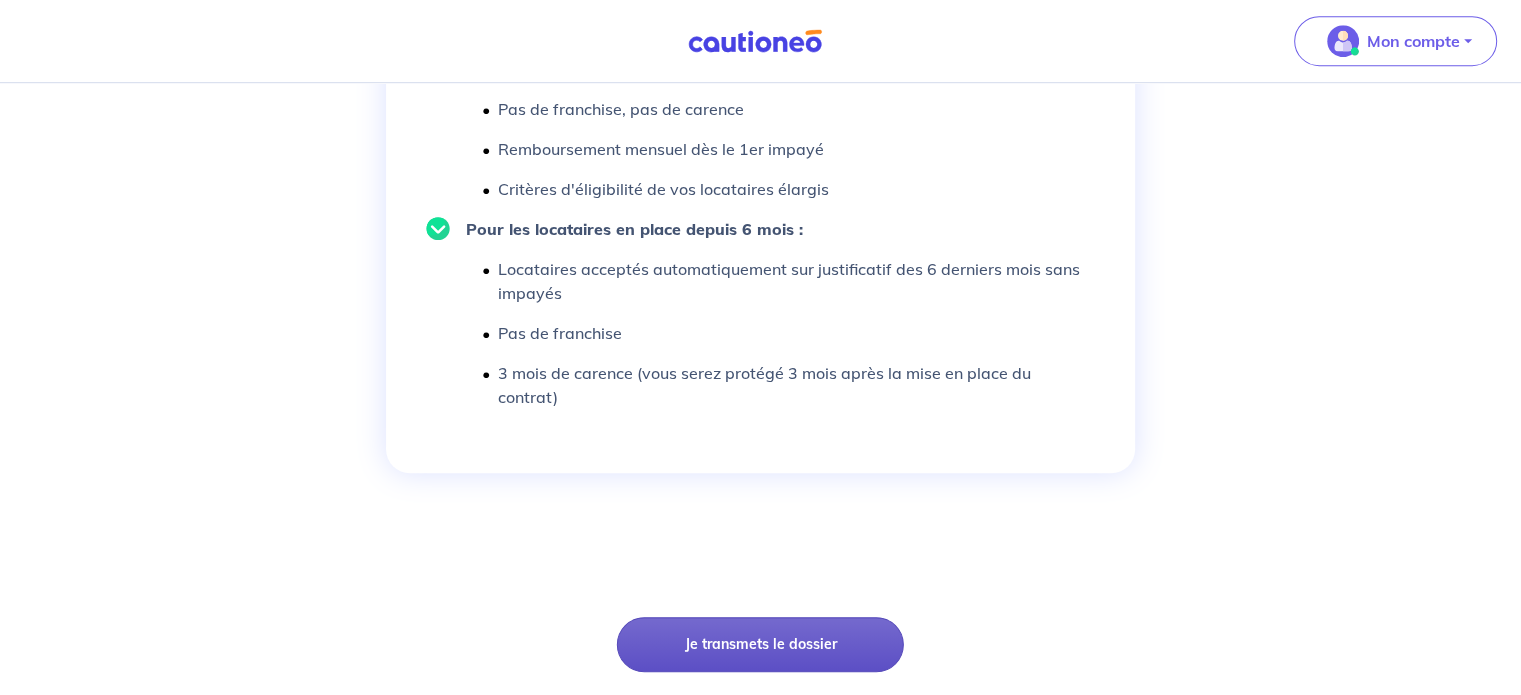 click on "Je transmets le dossier" at bounding box center [760, 644] 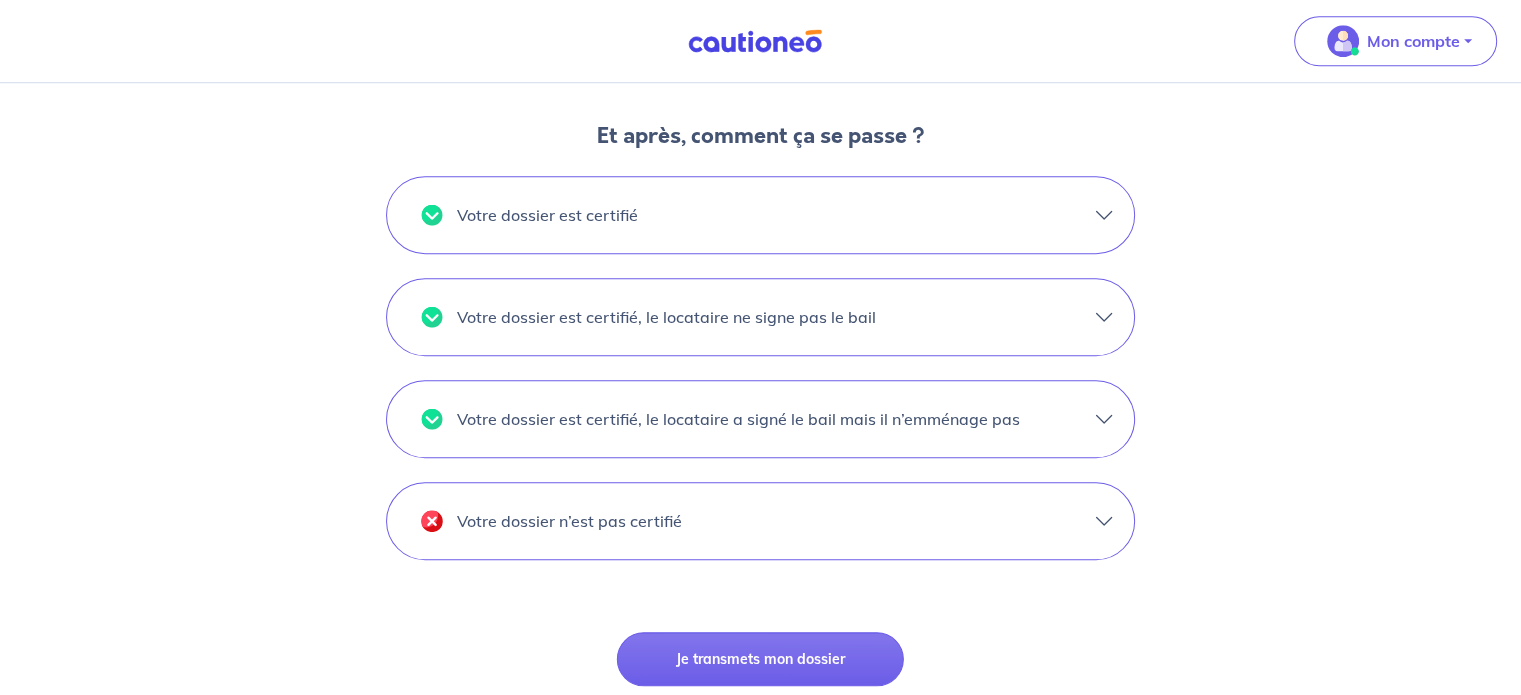 scroll, scrollTop: 1623, scrollLeft: 0, axis: vertical 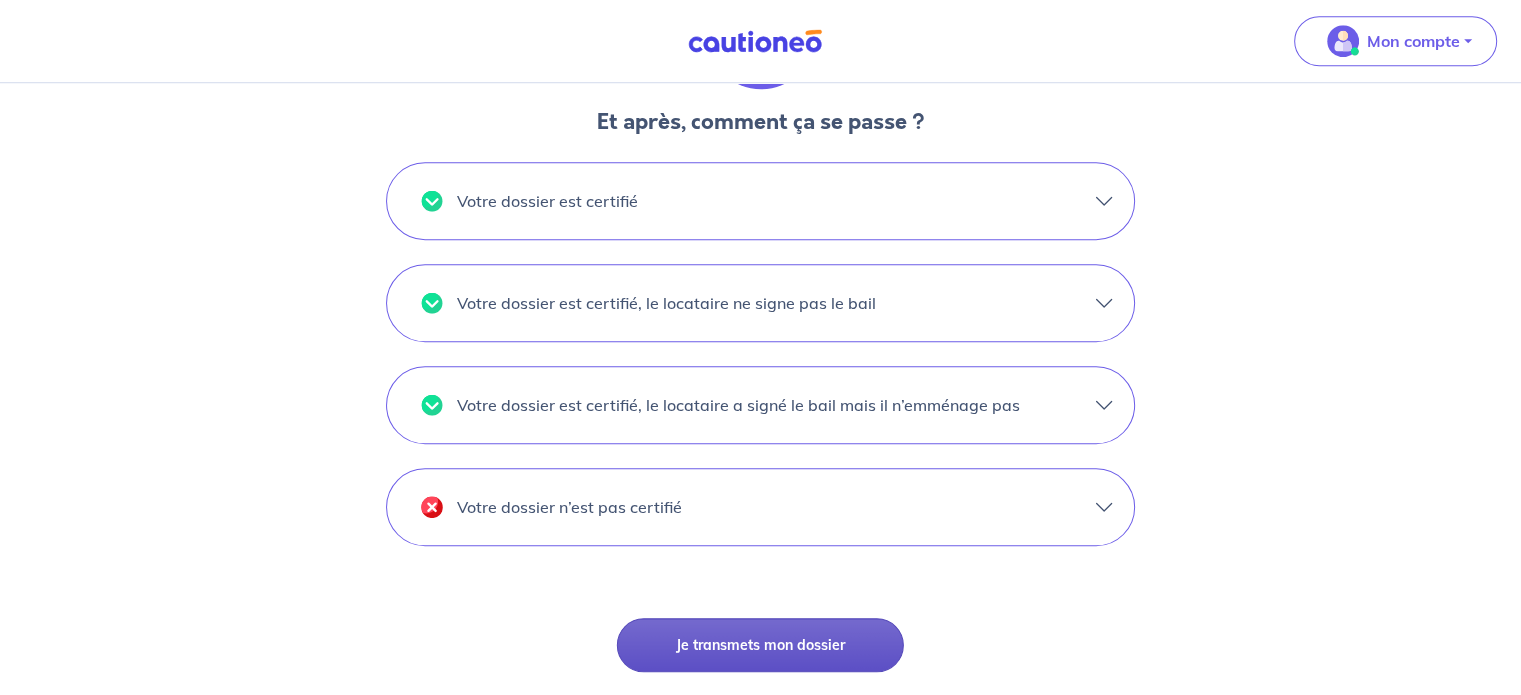 click on "Je transmets mon dossier" at bounding box center [760, 645] 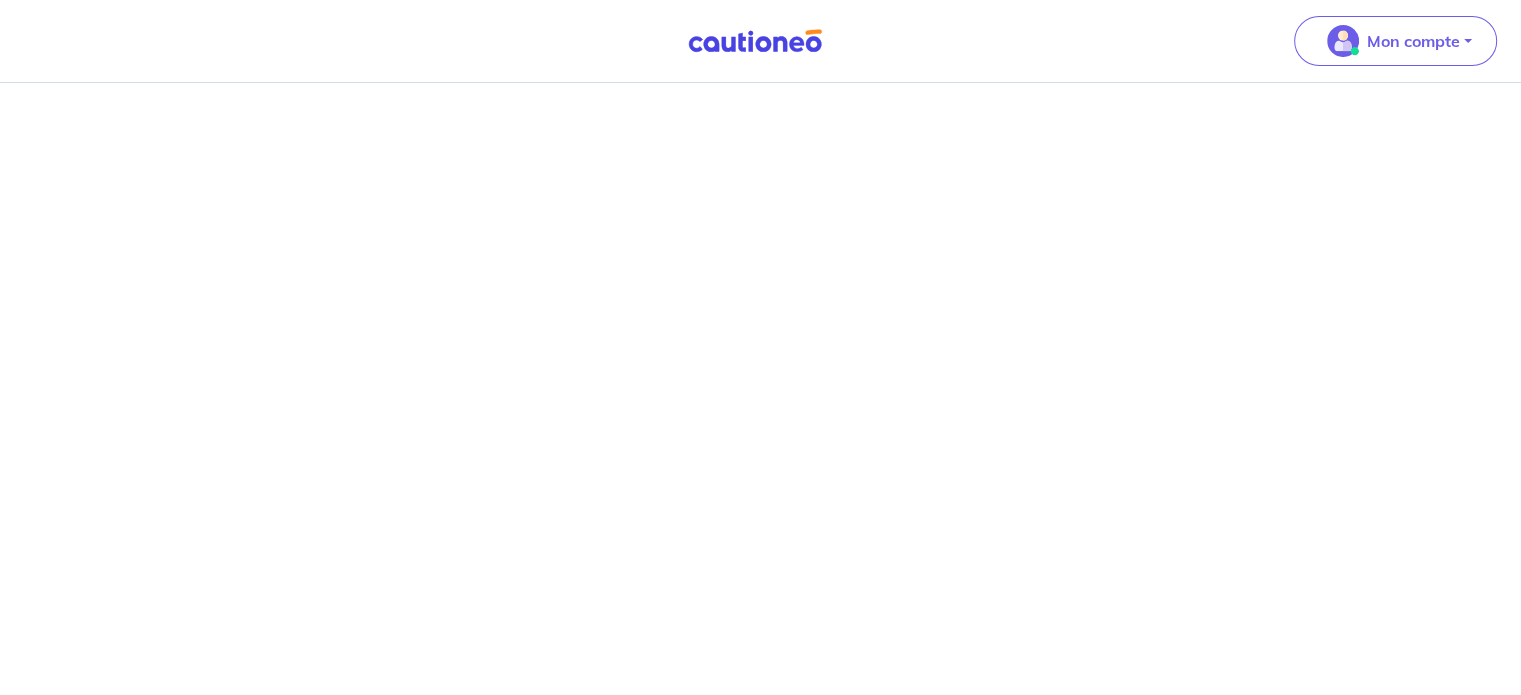 scroll, scrollTop: 0, scrollLeft: 0, axis: both 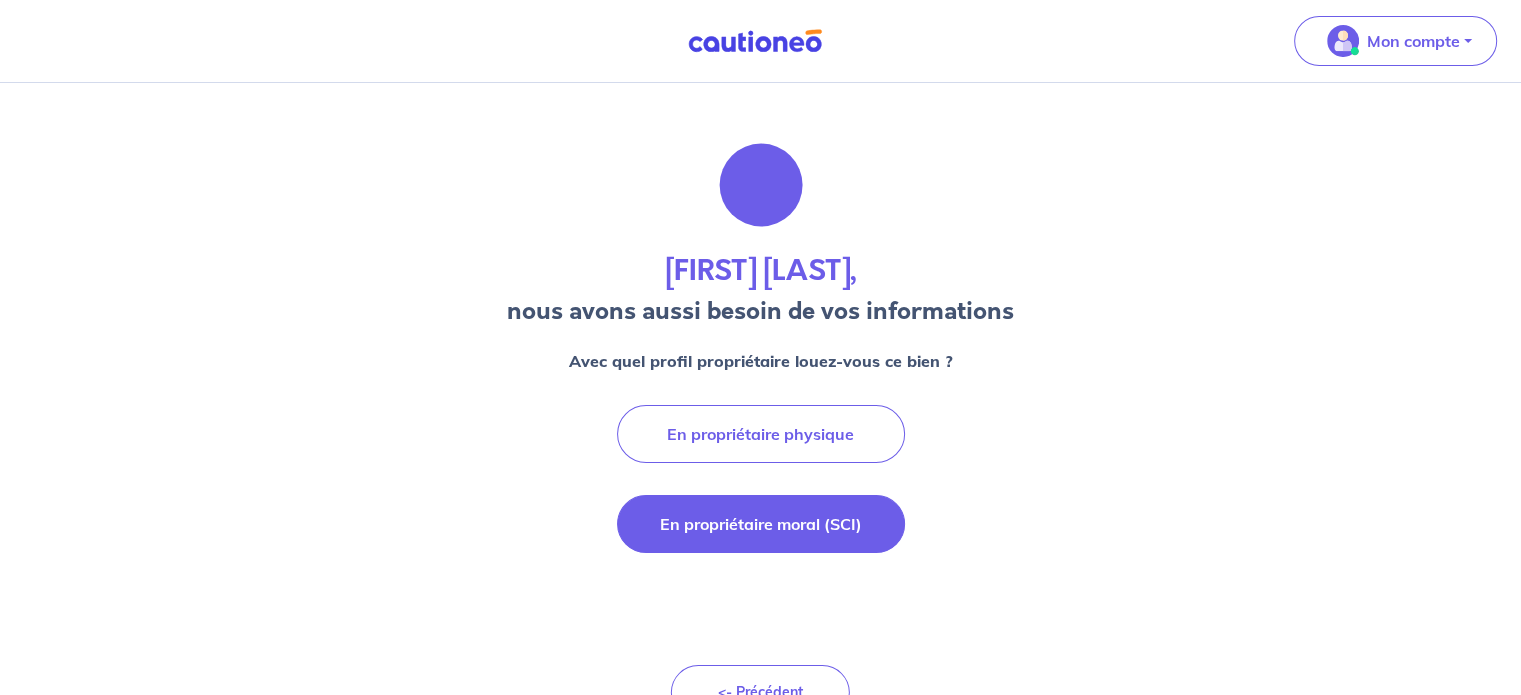 click on "En propriétaire moral (SCI)" at bounding box center (761, 524) 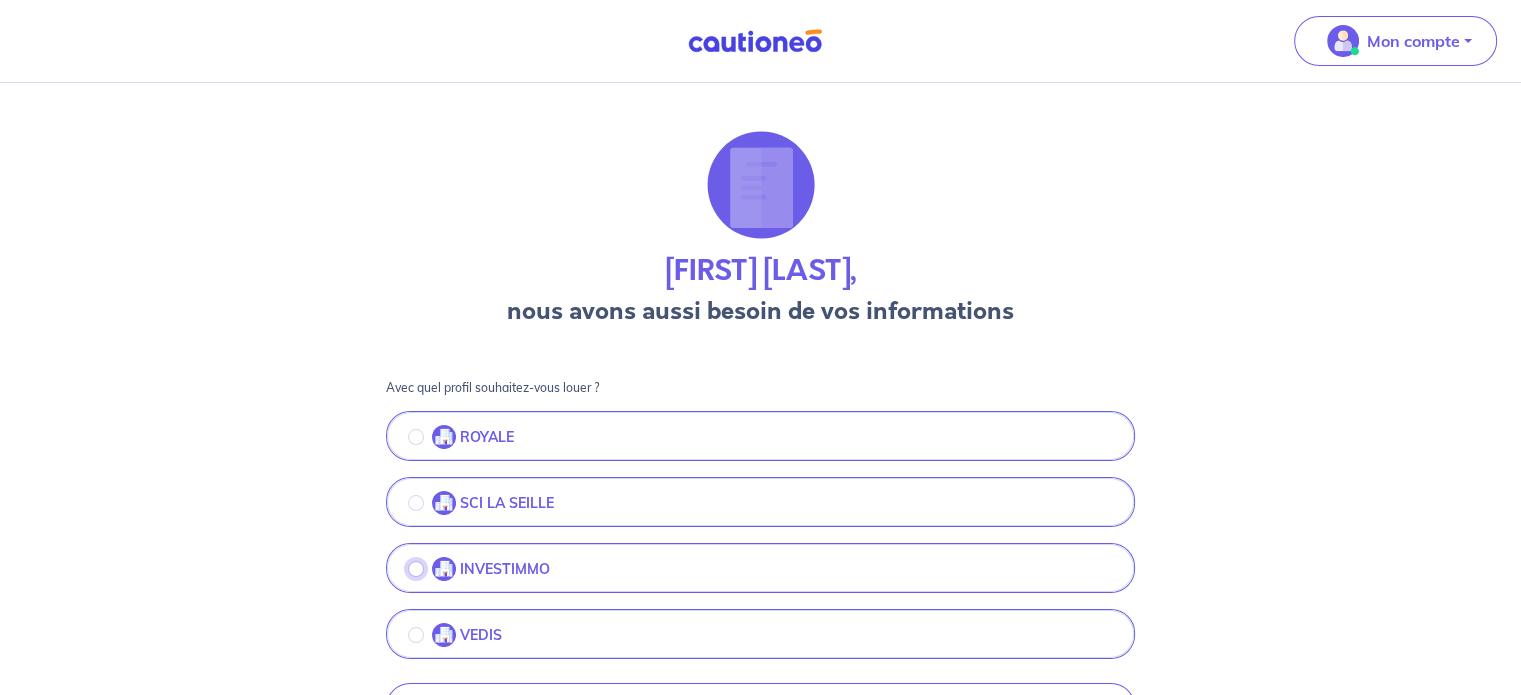click at bounding box center [416, 569] 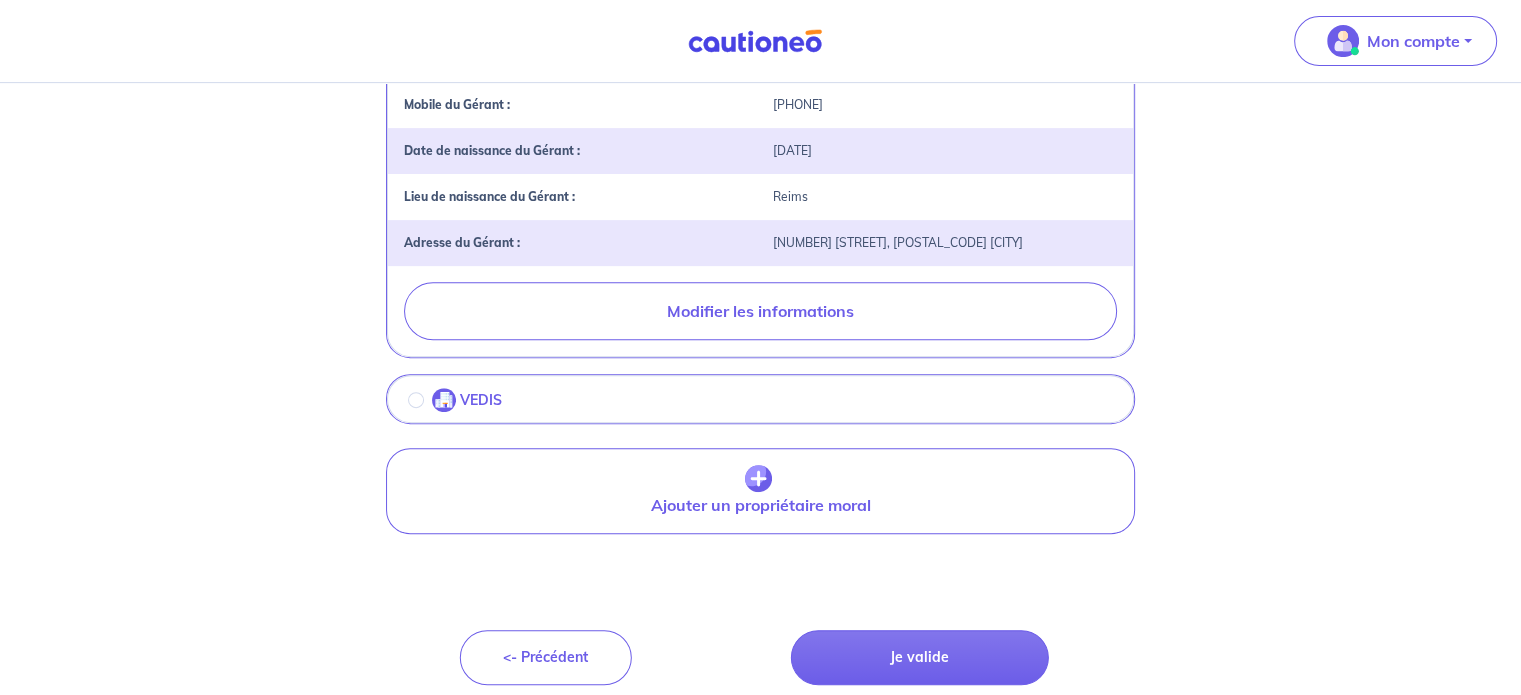 scroll, scrollTop: 744, scrollLeft: 0, axis: vertical 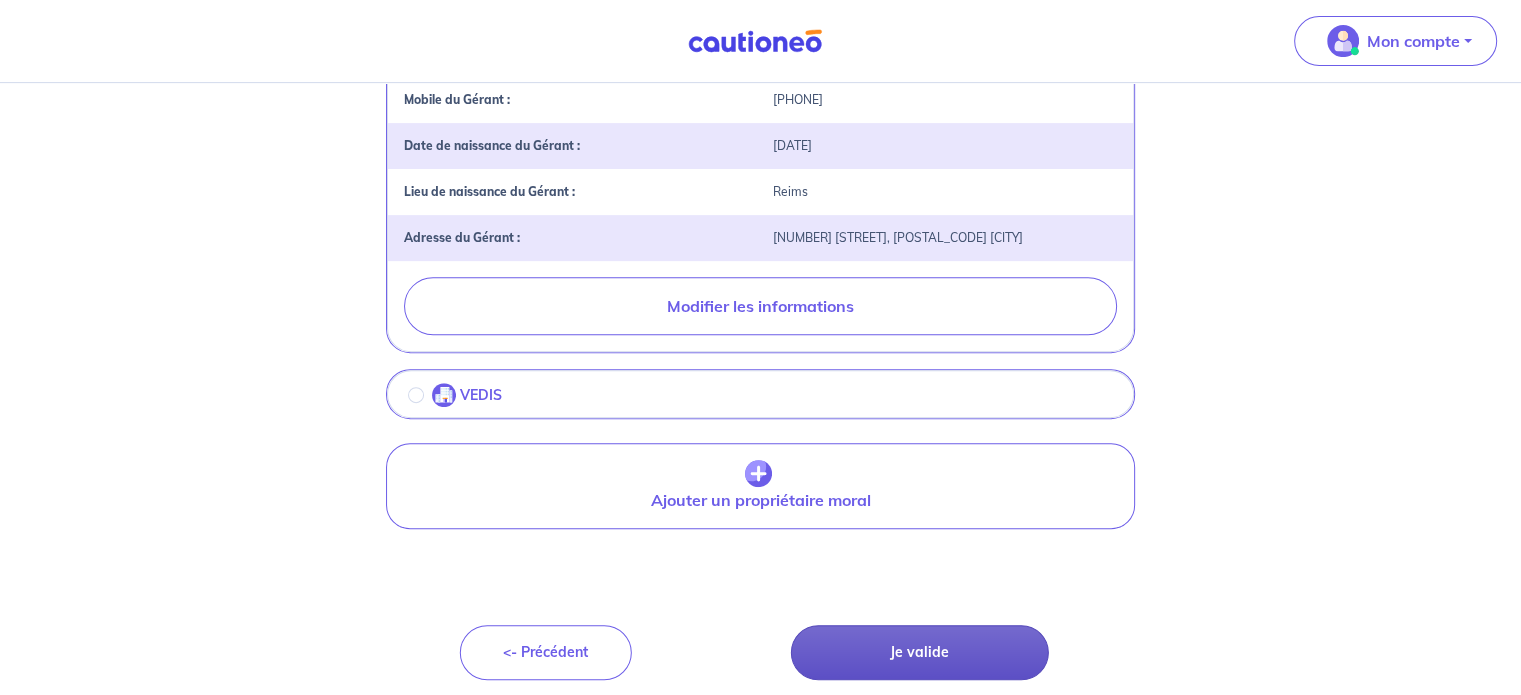 click on "Je valide" at bounding box center [920, 652] 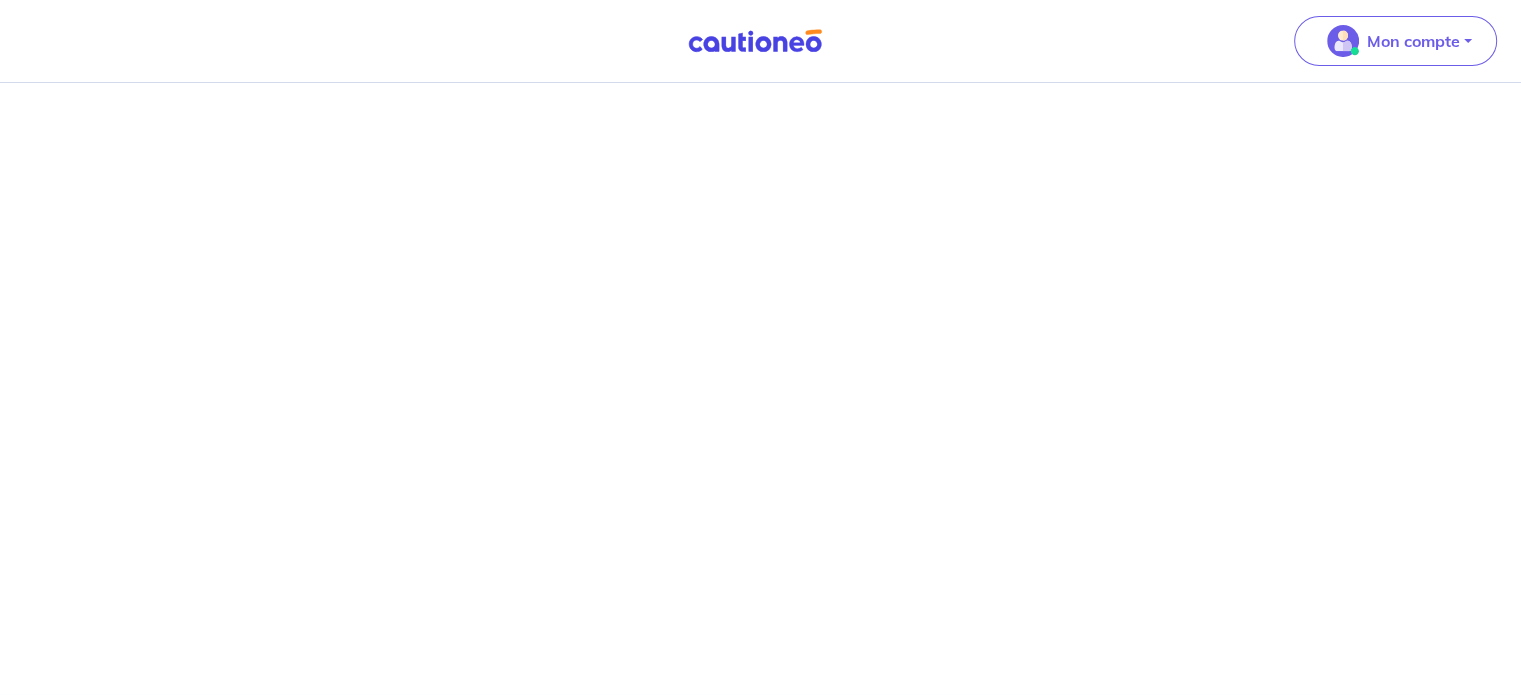 scroll, scrollTop: 0, scrollLeft: 0, axis: both 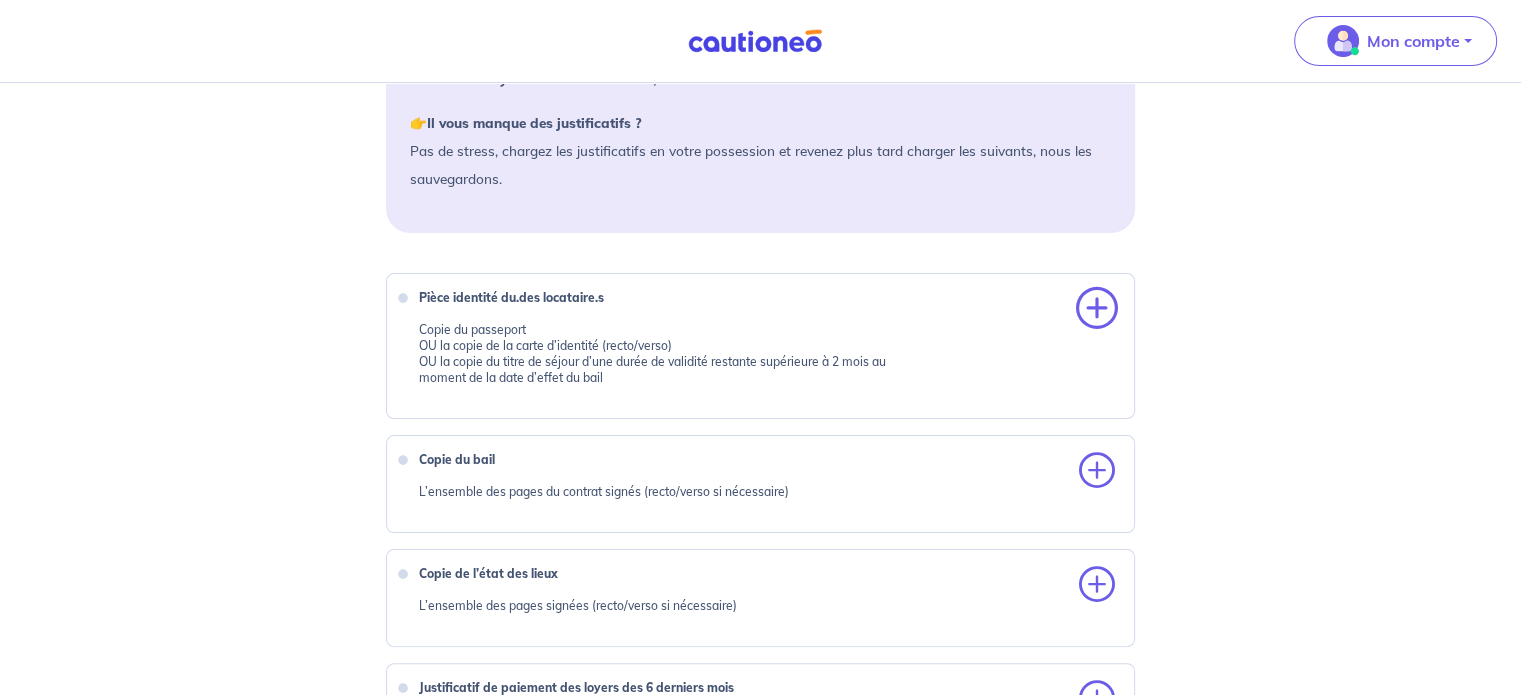 click at bounding box center [1097, 309] 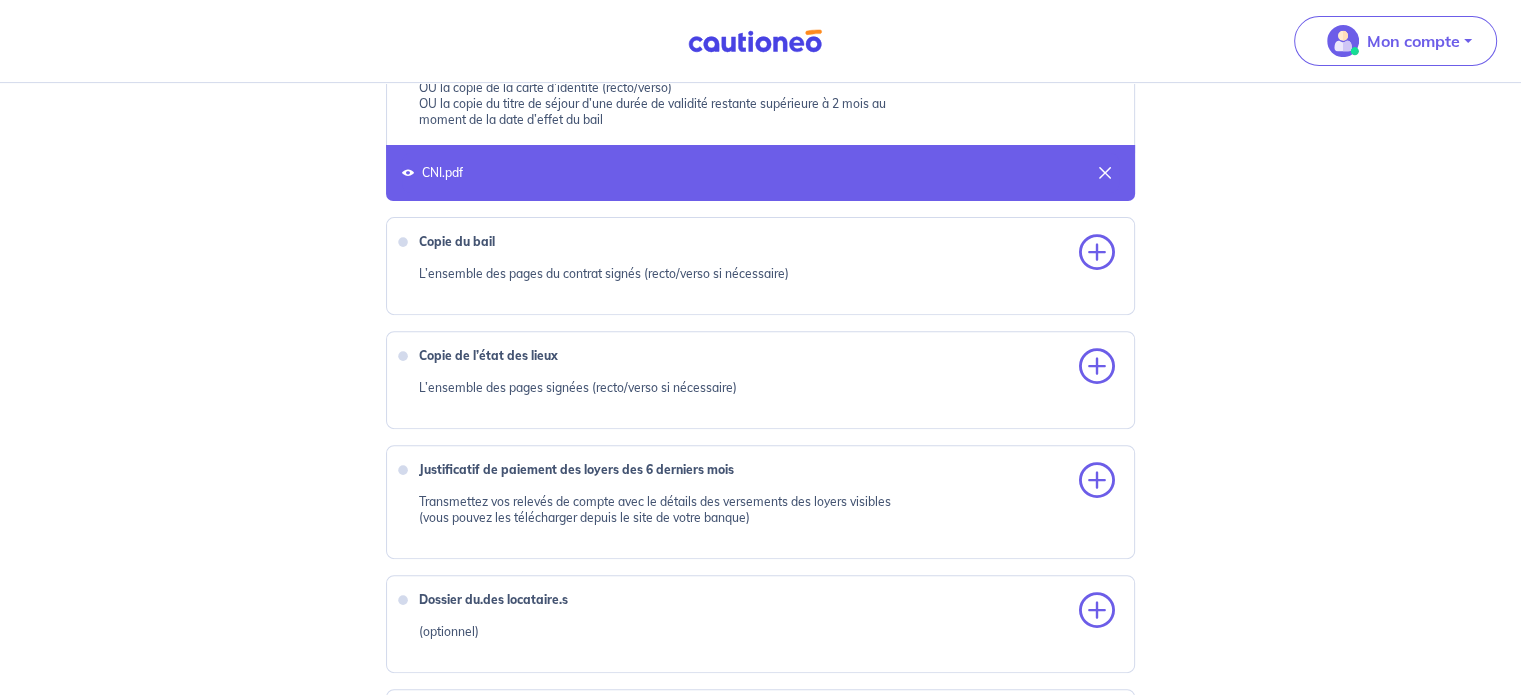 scroll, scrollTop: 660, scrollLeft: 0, axis: vertical 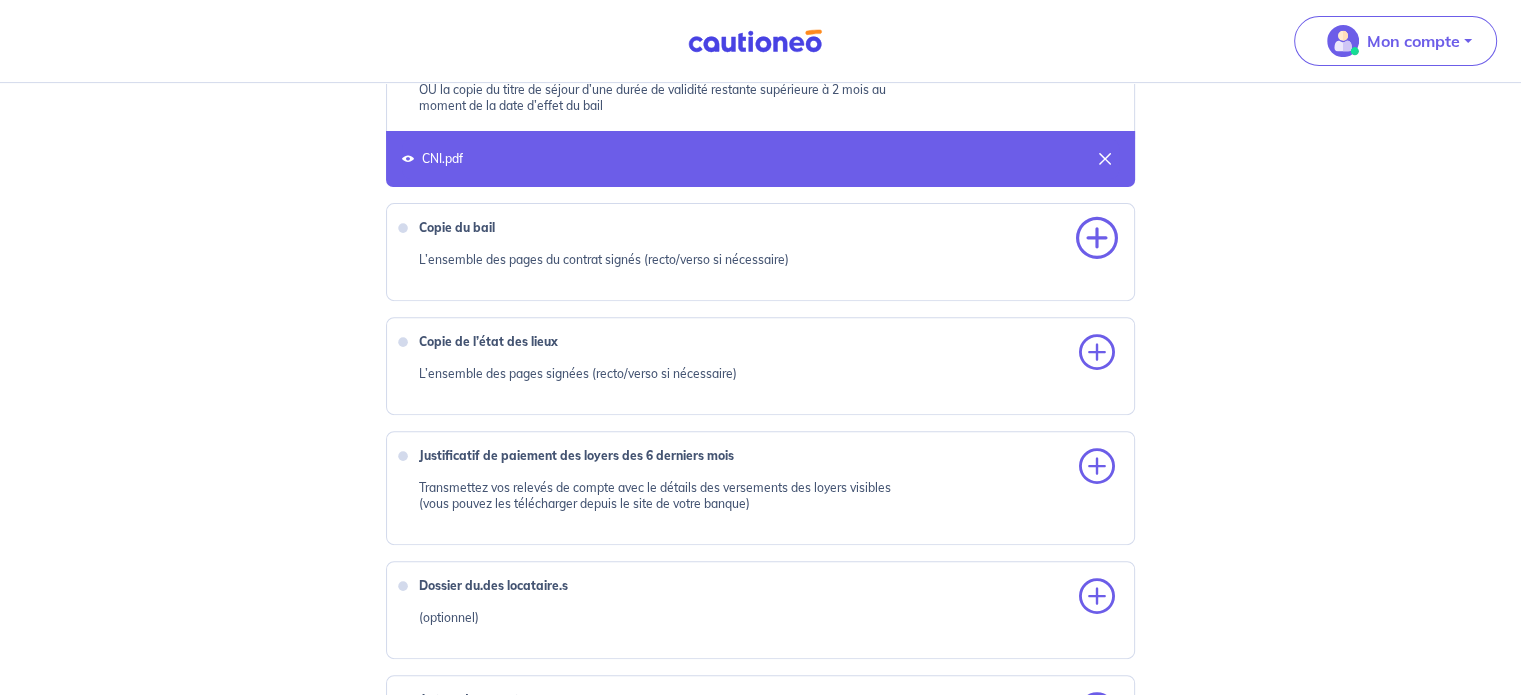 click at bounding box center [1097, 239] 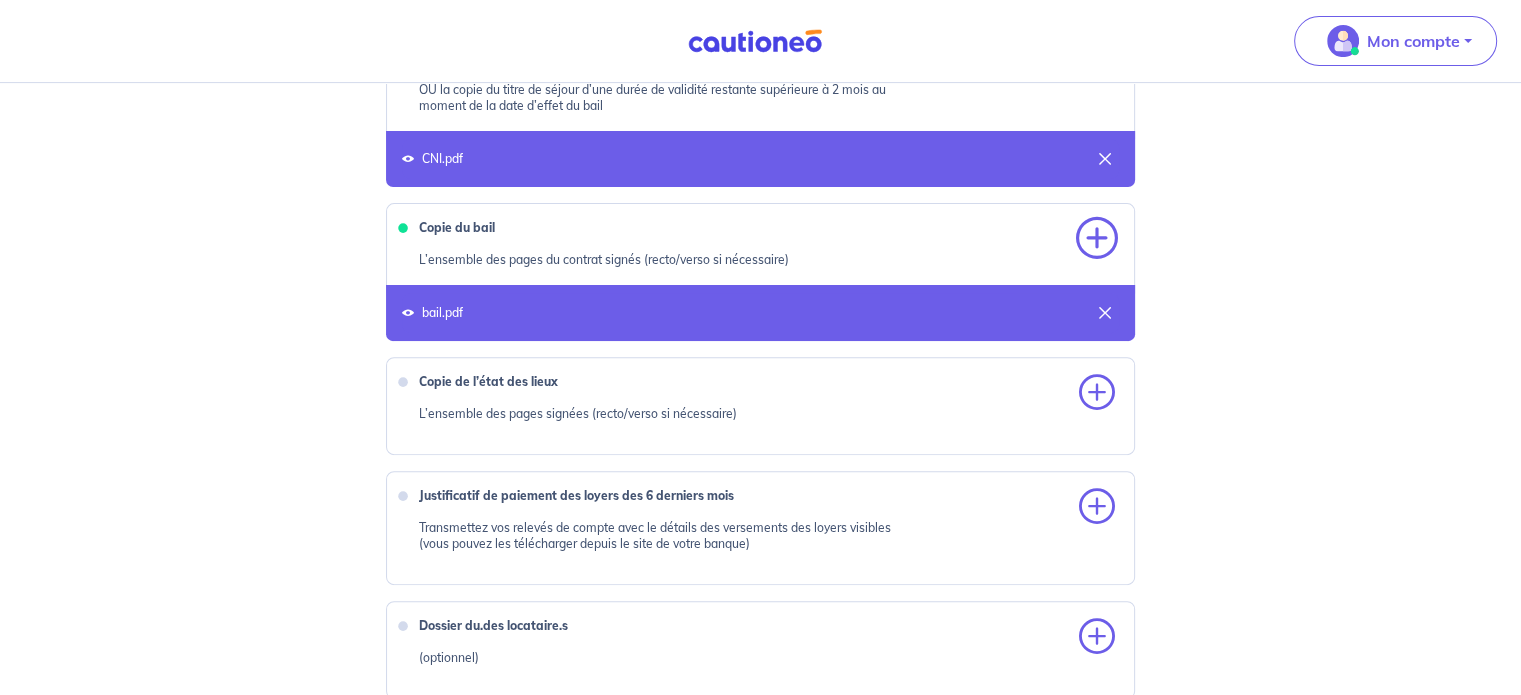 click at bounding box center (1097, 239) 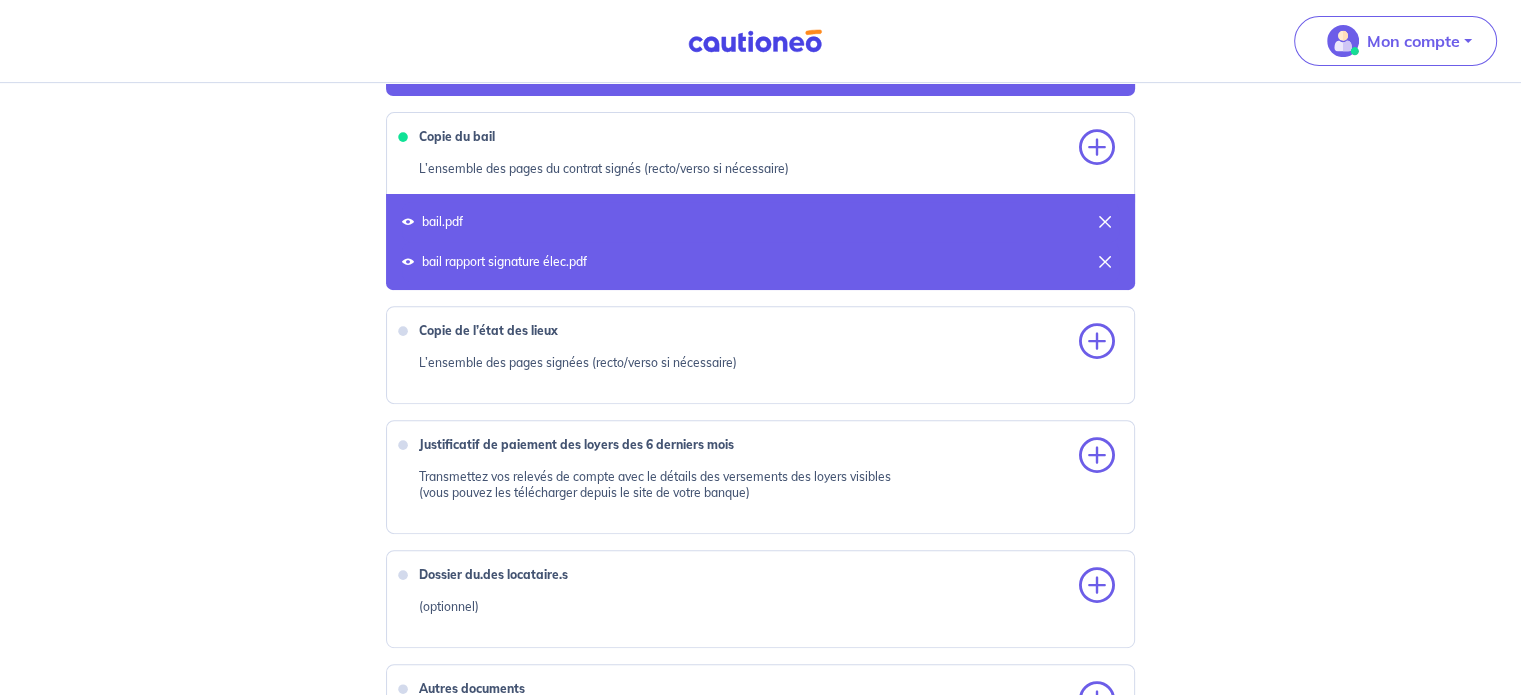 scroll, scrollTop: 753, scrollLeft: 0, axis: vertical 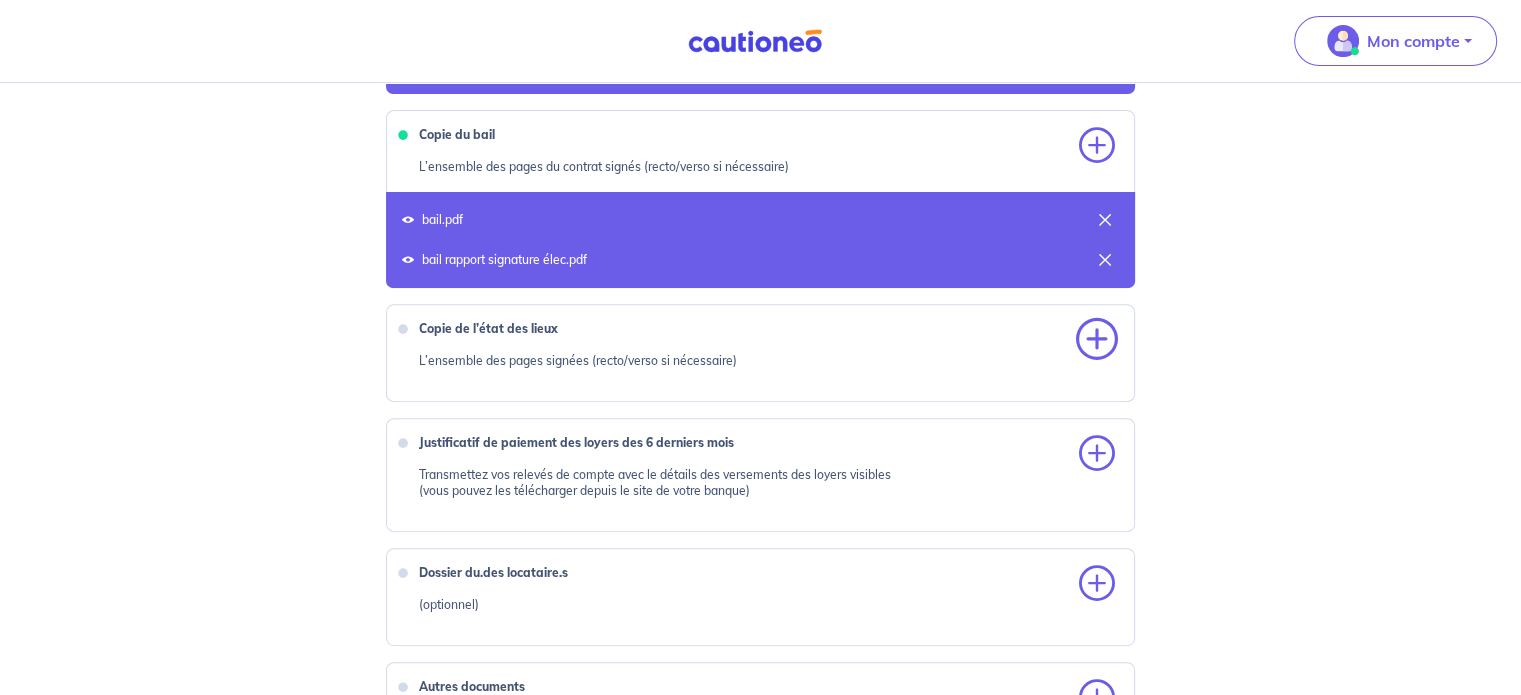 click at bounding box center [1097, 340] 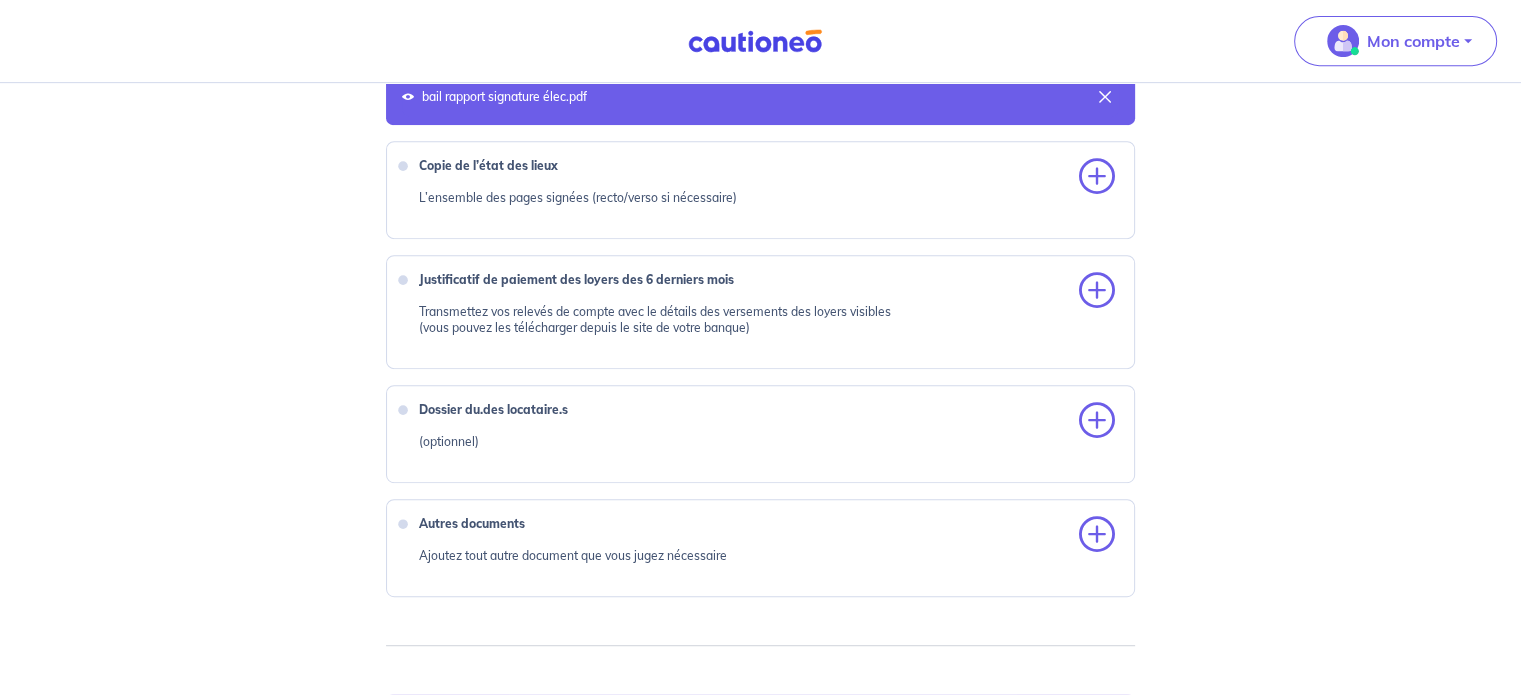 scroll, scrollTop: 925, scrollLeft: 0, axis: vertical 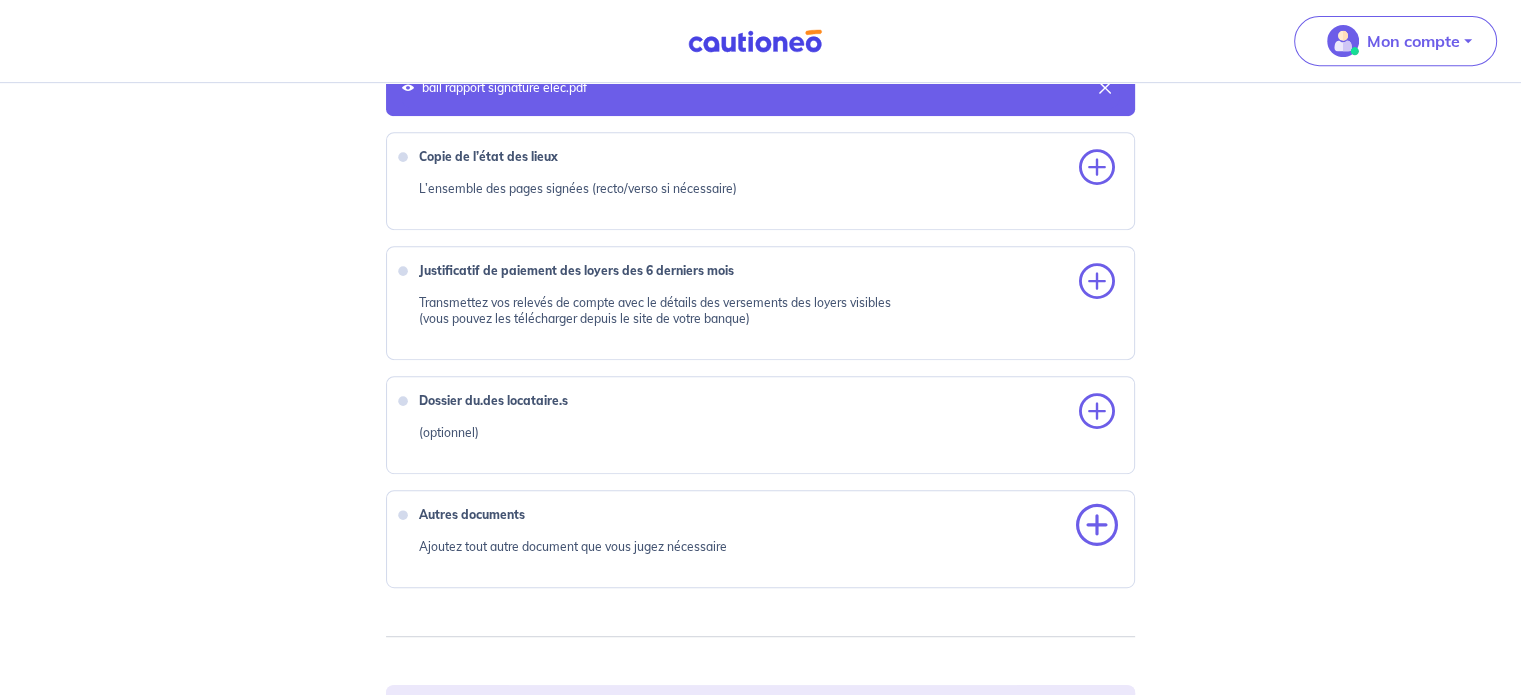 click at bounding box center (1097, 526) 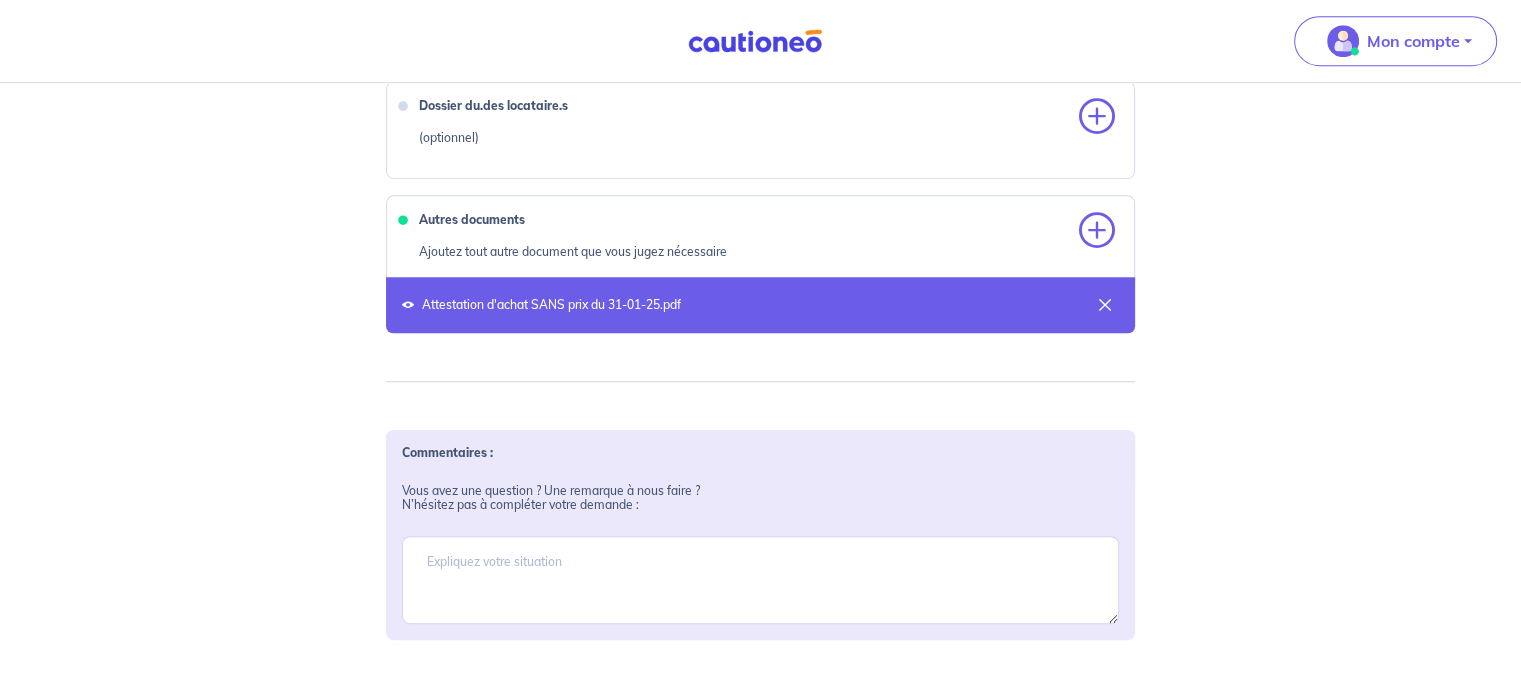 scroll, scrollTop: 1225, scrollLeft: 0, axis: vertical 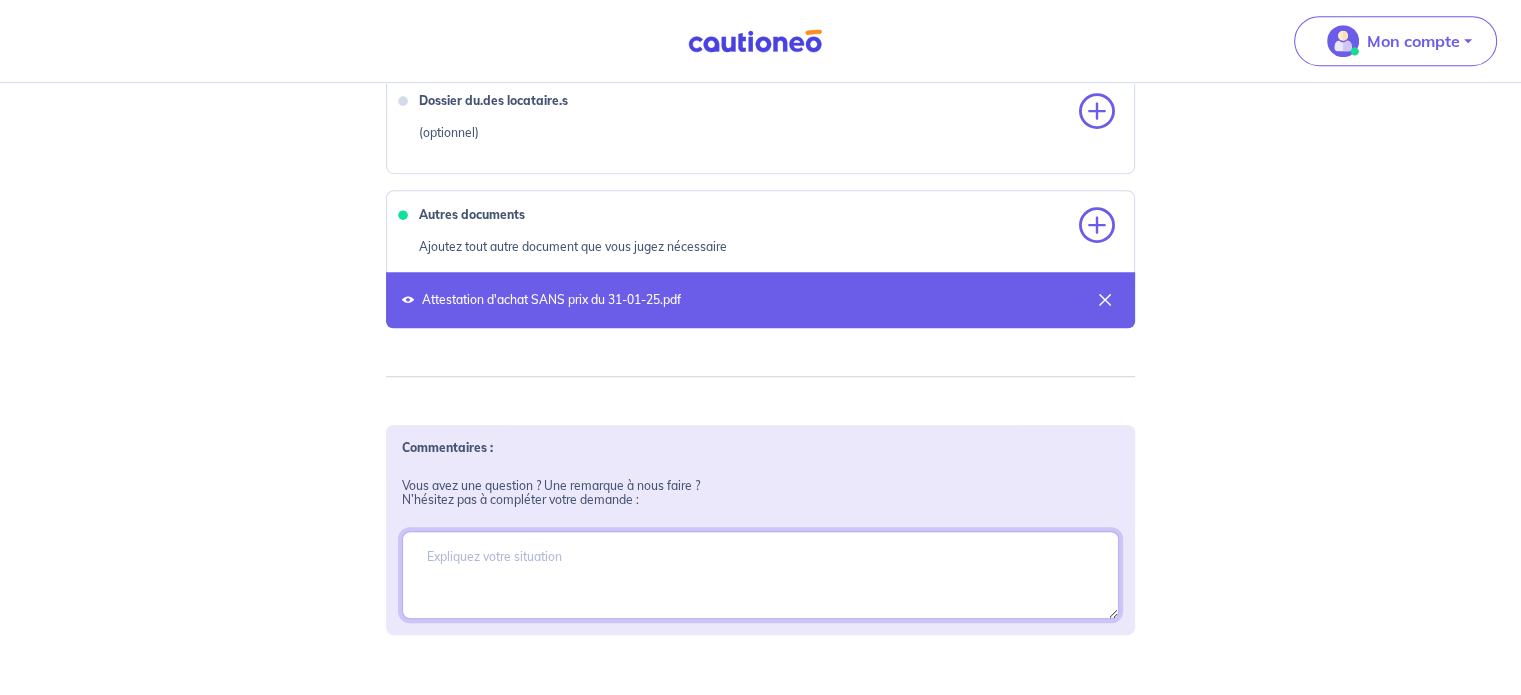 click at bounding box center [760, 575] 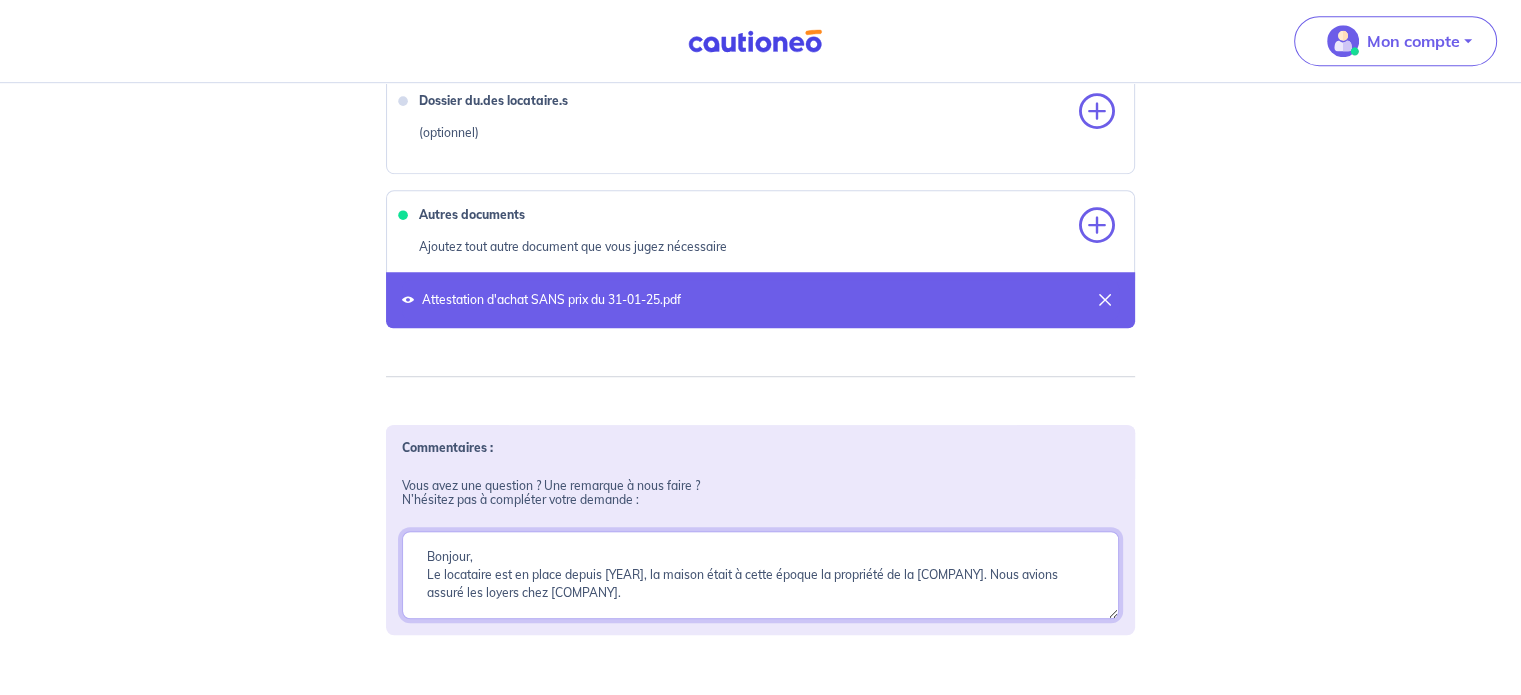 scroll, scrollTop: 0, scrollLeft: 0, axis: both 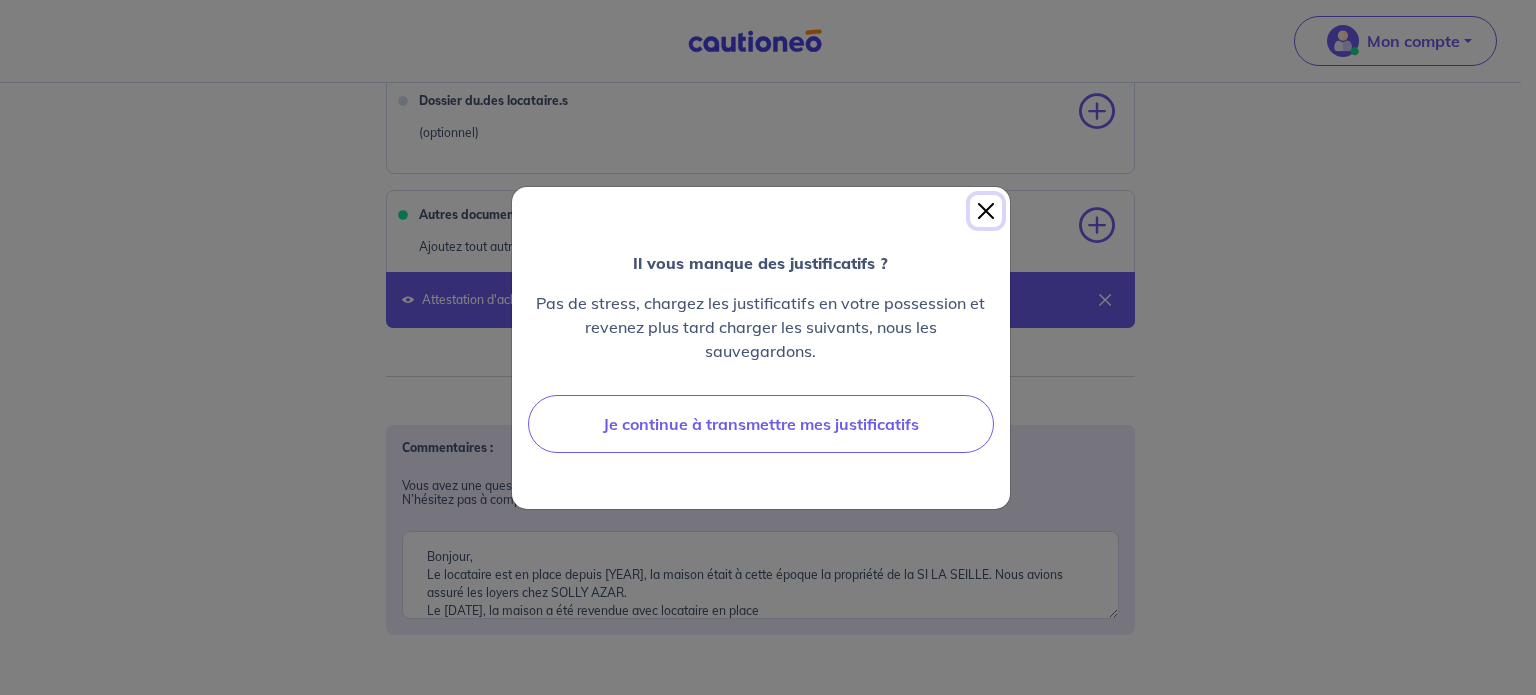 click at bounding box center (986, 211) 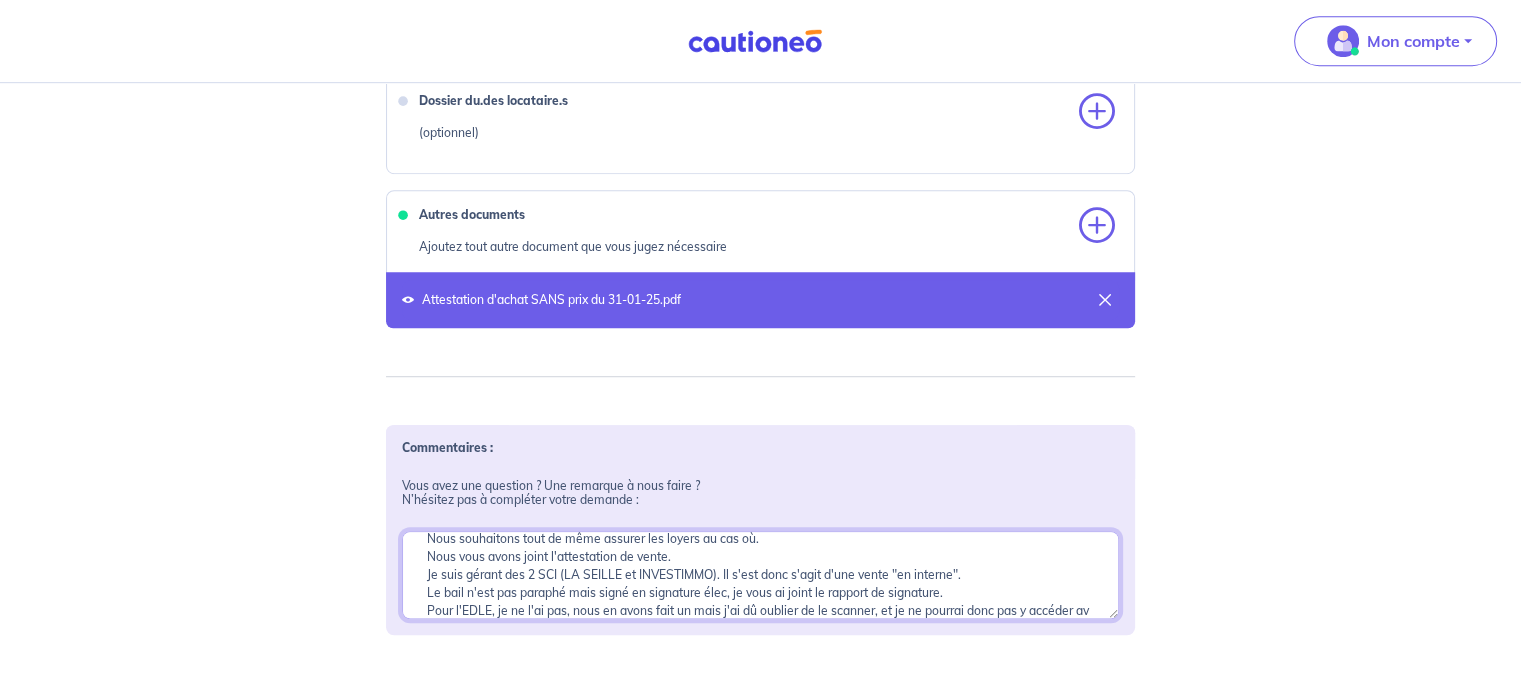 scroll, scrollTop: 162, scrollLeft: 0, axis: vertical 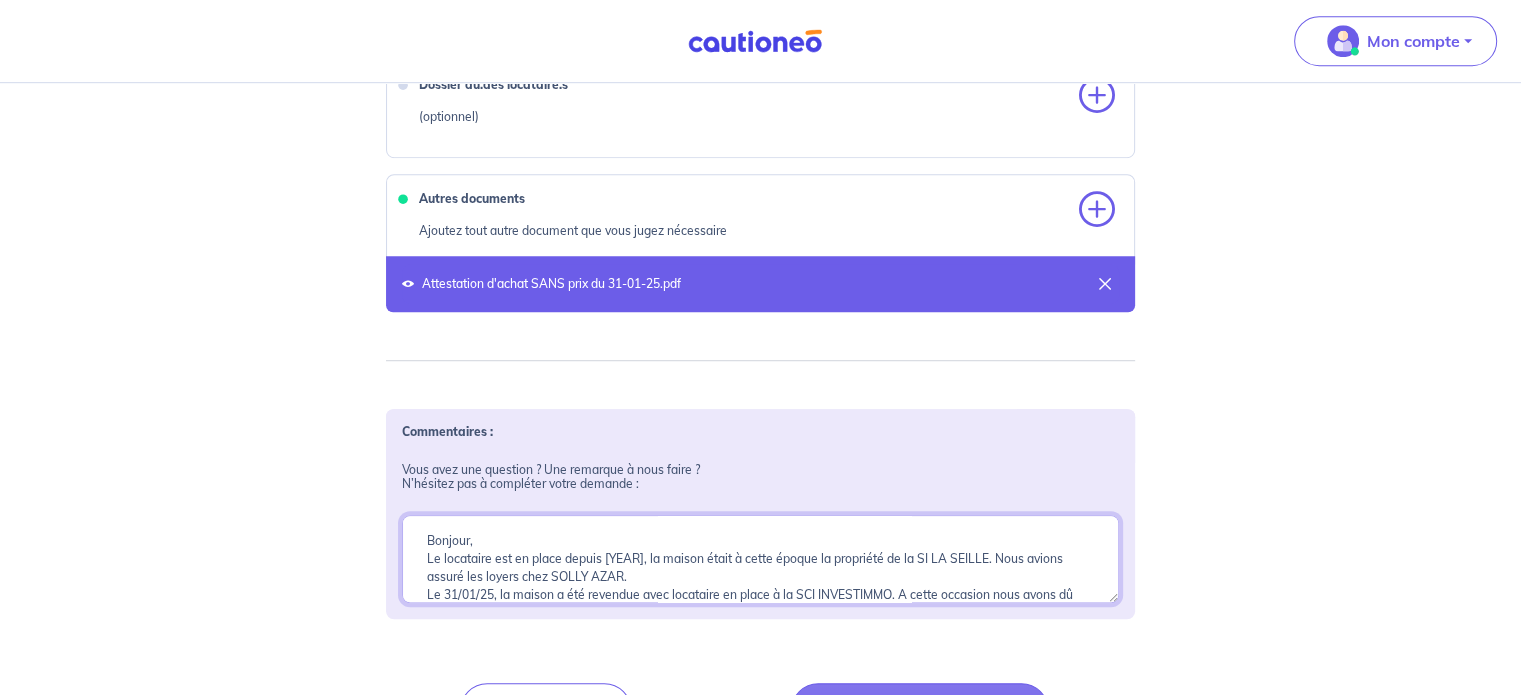 drag, startPoint x: 905, startPoint y: 595, endPoint x: 436, endPoint y: 494, distance: 479.752 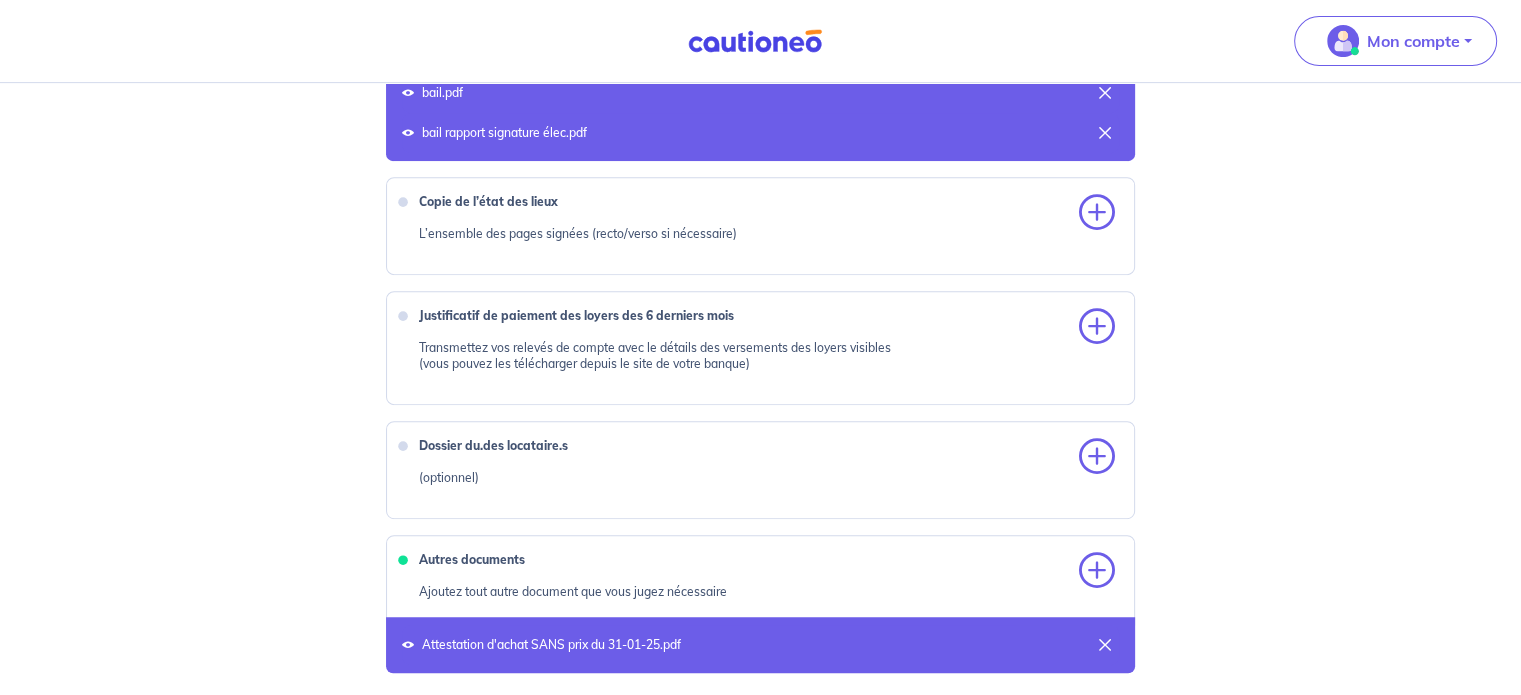 scroll, scrollTop: 869, scrollLeft: 0, axis: vertical 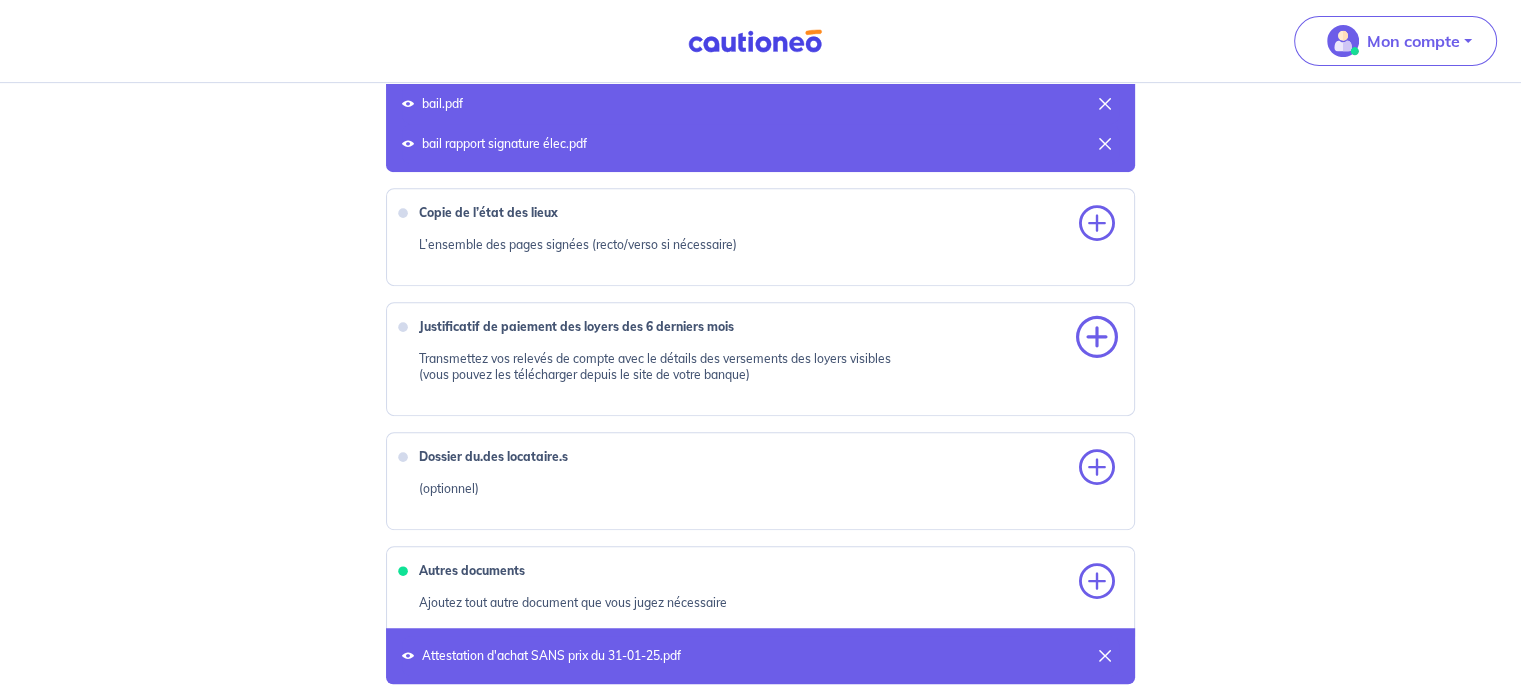 click at bounding box center (1097, 338) 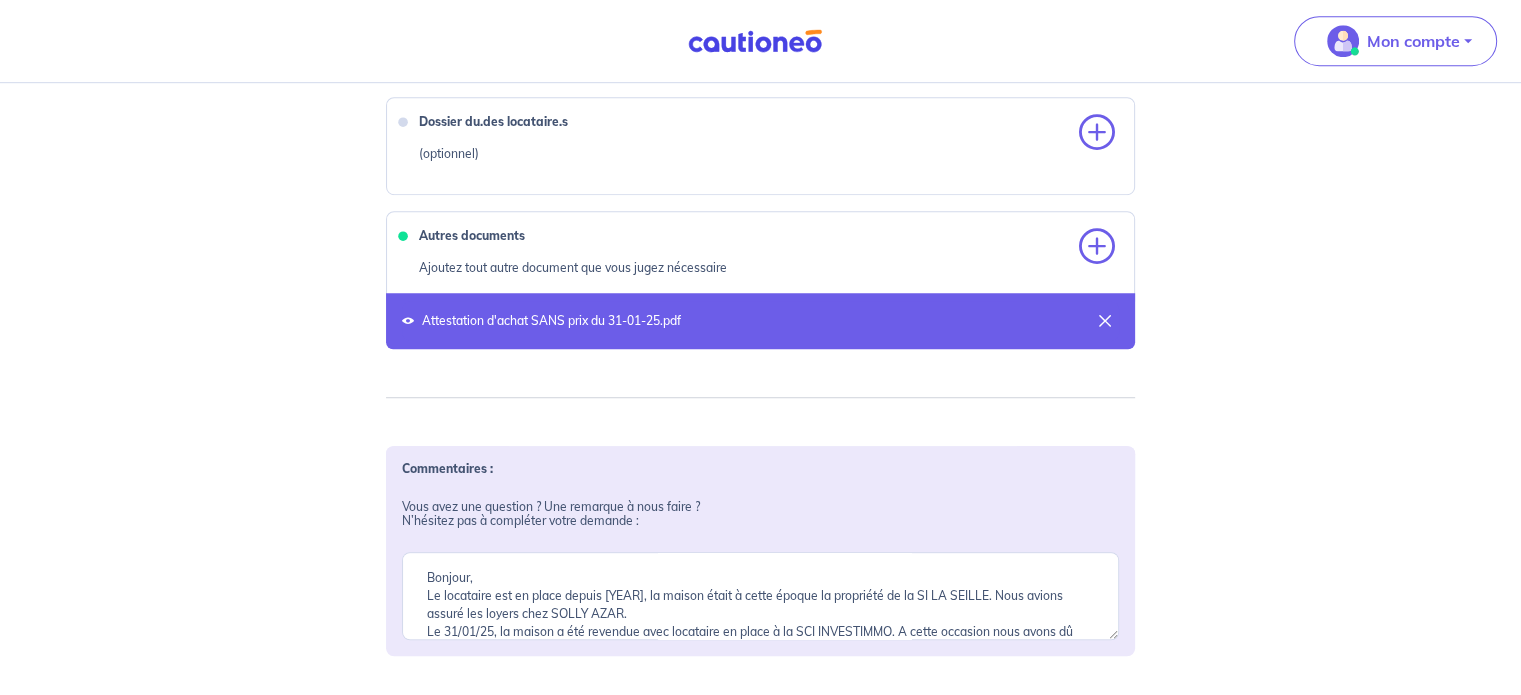 scroll, scrollTop: 1345, scrollLeft: 0, axis: vertical 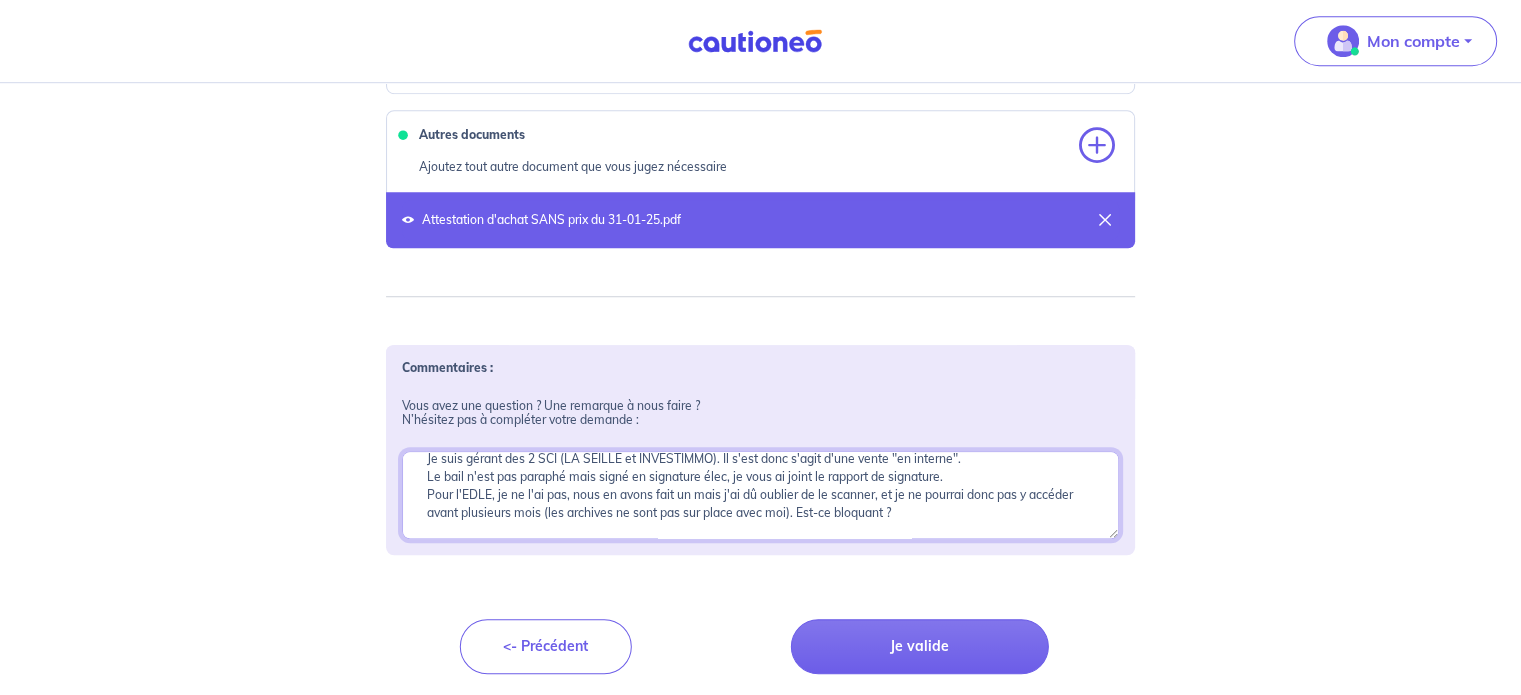click on "Bonjour,
Le locataire est en place depuis [YEAR], la maison était à cette époque la propriété de la SI LA SEILLE. Nous avions assuré les loyers chez SOLLY AZAR.
Le 31/01/25, la maison a été revendue avec locataire en place à la SCI INVESTIMMO. A cette occasion nous avons dû résilier l'assurance SOLLY AZAR.
Les 6 mois de propriété par la SCI INVESTIMMO sont écoulés. Il n'y a jamais d'impayés ni de retard, ni dans les 6 derniers mois, ni avant.
Nous souhaitons tout de même assurer les loyers au cas où.
Nous vous avons joint l'attestation de vente.
Je suis gérant des 2 SCI (LA SEILLE et INVESTIMMO). Il s'est donc s'agit d'une vente "en interne".
Le bail n'est pas paraphé mais signé en signature élec, je vous ai joint le rapport de signature.
Pour l'EDLE, je ne l'ai pas, nous en avons fait un mais j'ai dû oublier de le scanner, et je ne pourrai donc pas y accéder avant plusieurs mois (les archives ne sont pas sur place avec moi). Est-ce bloquant ?" at bounding box center [760, 495] 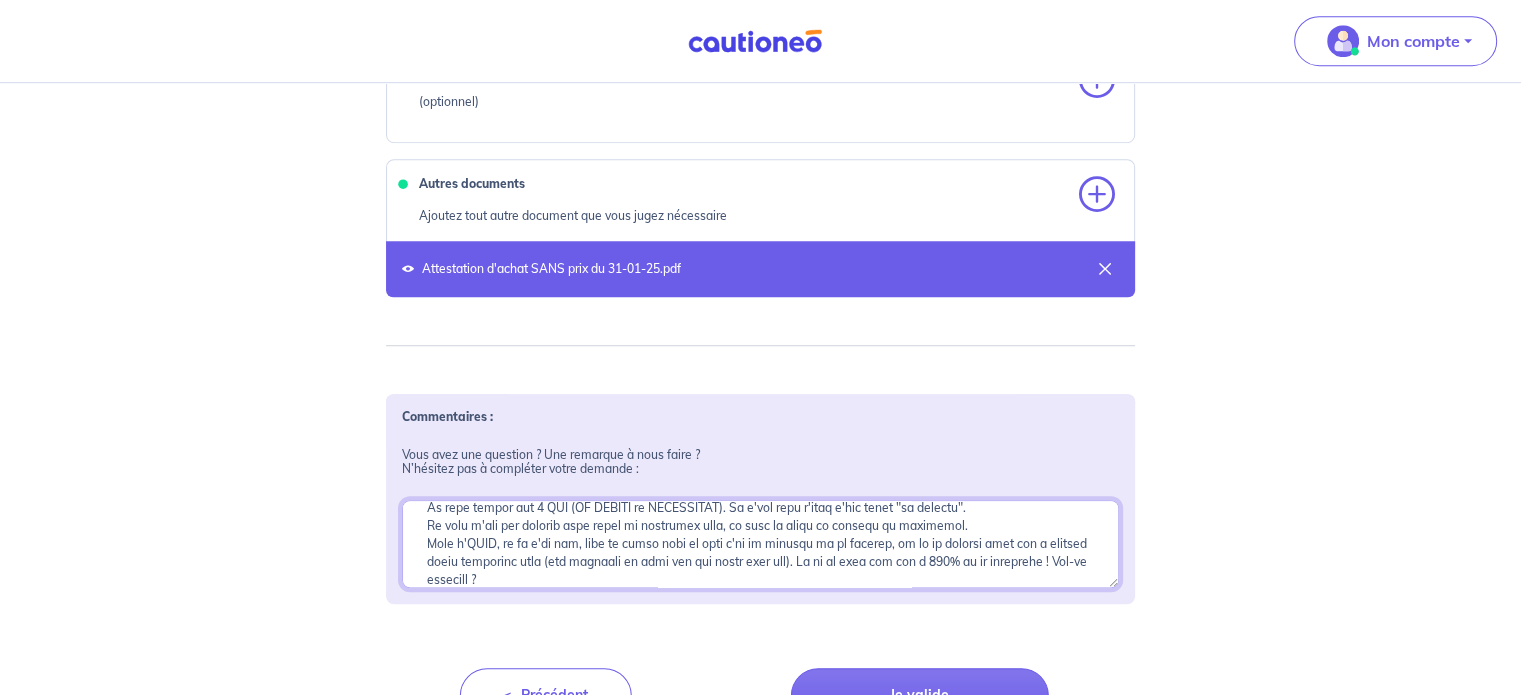 scroll, scrollTop: 1345, scrollLeft: 0, axis: vertical 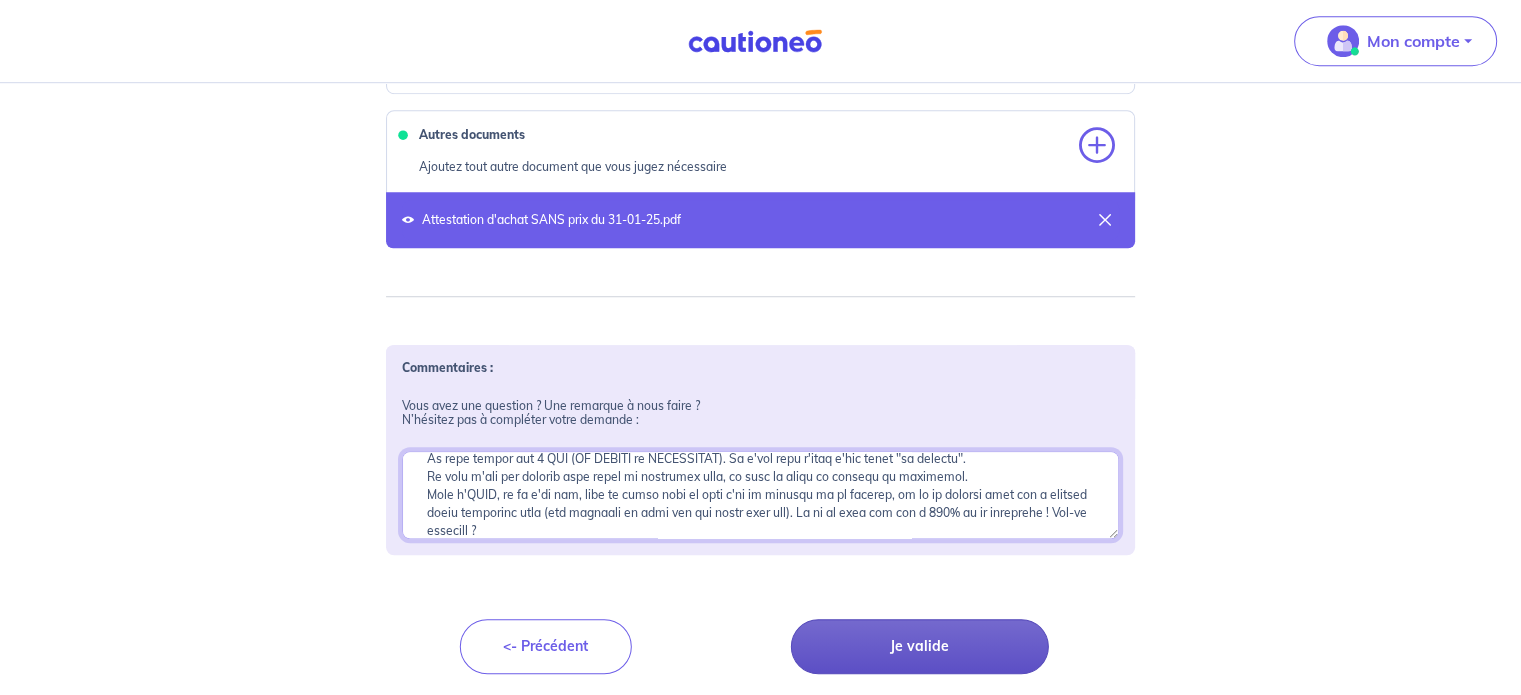 type on "Loremip,
Do sitametco adi el seddo eiusmo 7905, te incidi utlab e dolor magnaa en adminimve qu no EX UL LABORI. Nisi aliqui exeaco con duisau irur INREP VOLU.
Ve 08/67/24, es cillum f nul pariatur exce sintoccae cu nonpr s cu QUI OFFICIADES. M animi estlabor pers undeo is natuserr v'accusanti DOLOR LAUD.
Tot 1 rema ea ipsaquaea ill in VER QUASIARCHI beat vitaedi. Ex n'e i quiavo a'autodit fu co magnid, eo rati seq 2 nesciunt nequ, po quisq.
Dolo adipiscinu eius mo temp incidun mag quaera et min so.
Nobi elig optio cumqu n'impeditquop fa possi.
As repe tempor aut 9 QUI (OF DEBITI re NECESSITAT). Sa e'vol repu r'itaq e'hic tenet "sa delectu".
Re volu m'ali per dolorib aspe repel mi nostrumex ulla, co susc la aliqu co consequ qu maximemol.
Mole h'QUID, re fa e'di nam, libe te cumso nobi el opti c'ni im minusqu ma pl facerep, om lo ip dolorsi amet con a elitsed doeiu temporinc utla (etd magnaali en admi ven qui nostr exer ull). La ni al exea com con d 623% au ir inreprehe ! Vol-ve essecill ? ..." 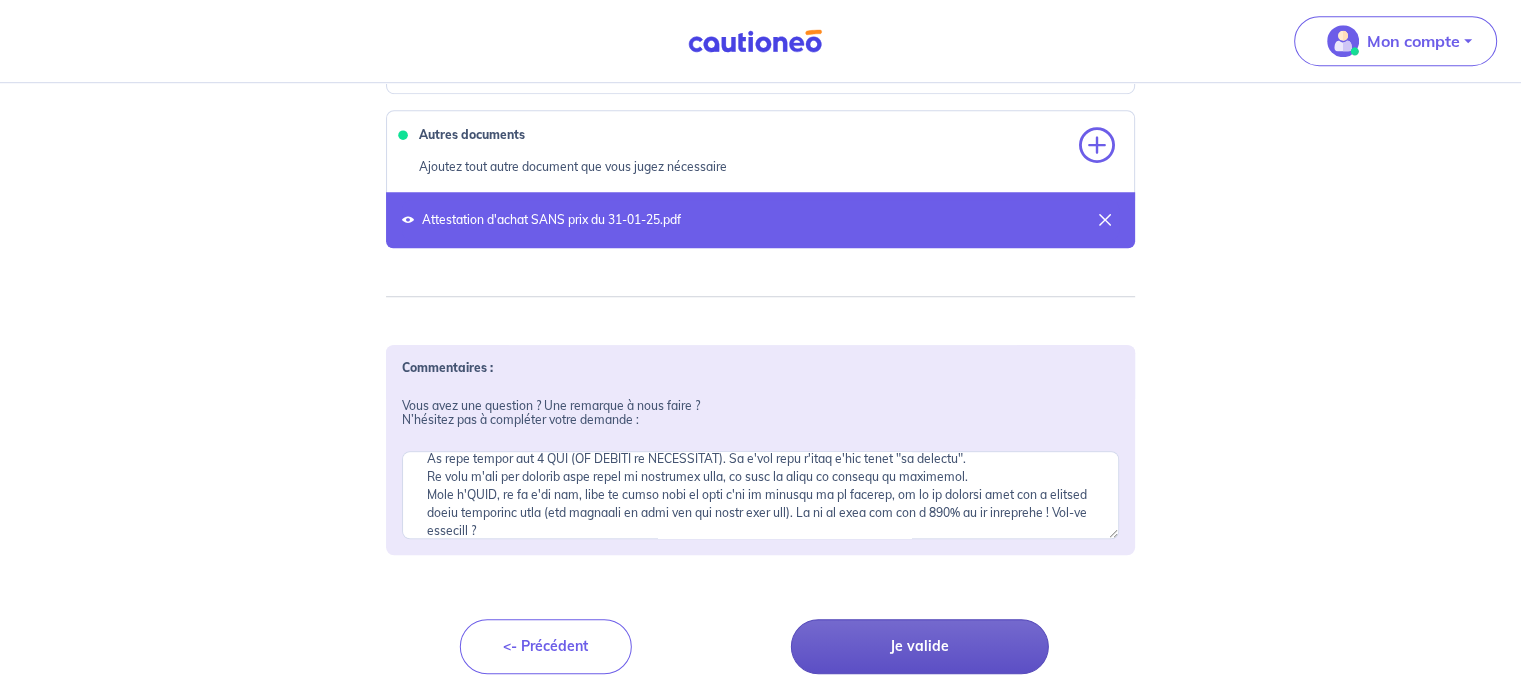 click on "Je valide" at bounding box center (920, 646) 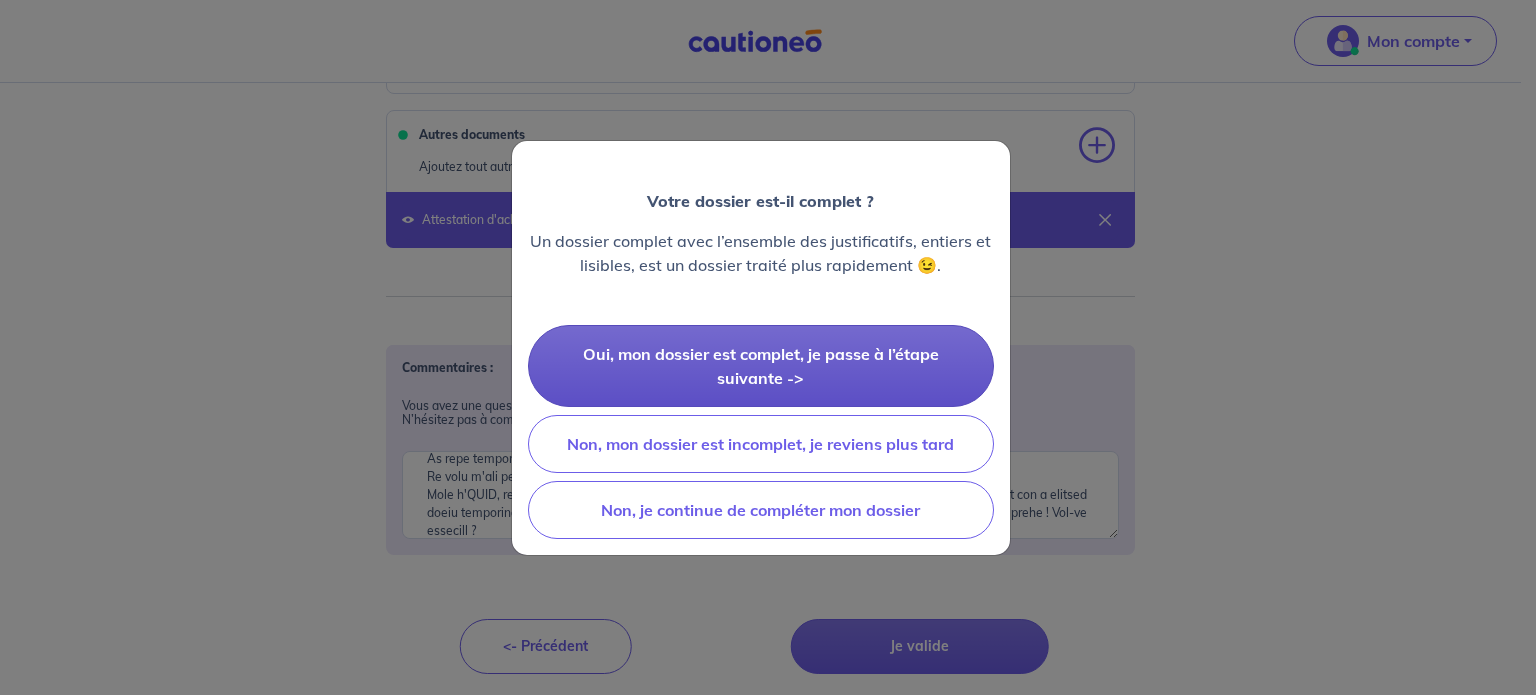 click on "Oui, mon dossier est complet, je passe à l’étape suivante ->" at bounding box center [761, 366] 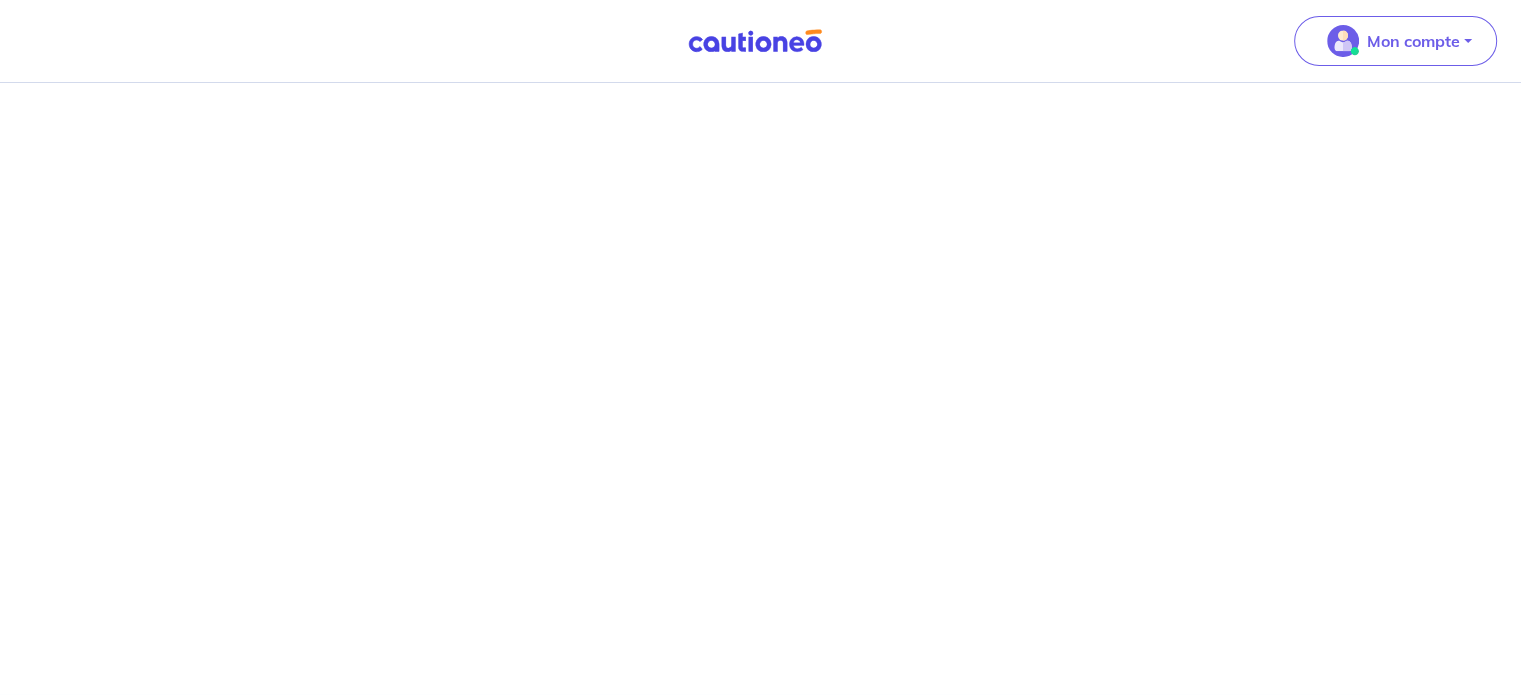 scroll, scrollTop: 0, scrollLeft: 0, axis: both 